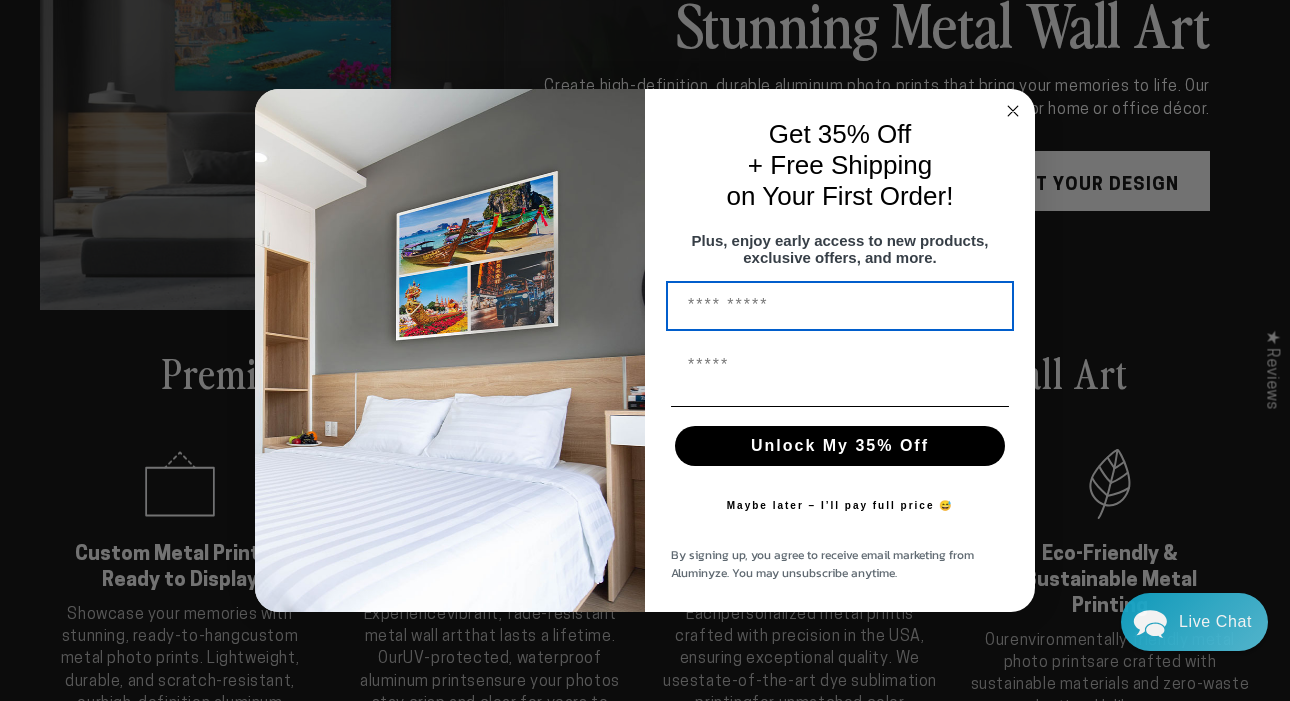 scroll, scrollTop: 411, scrollLeft: 0, axis: vertical 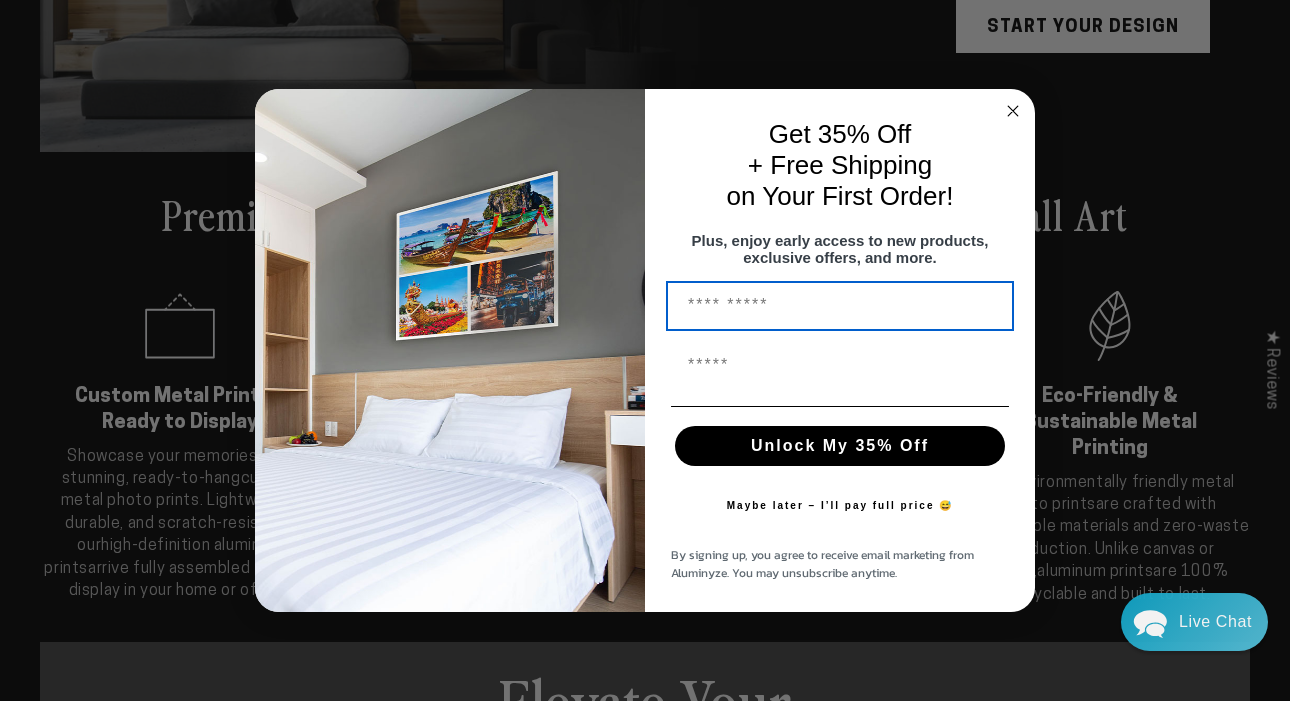 click 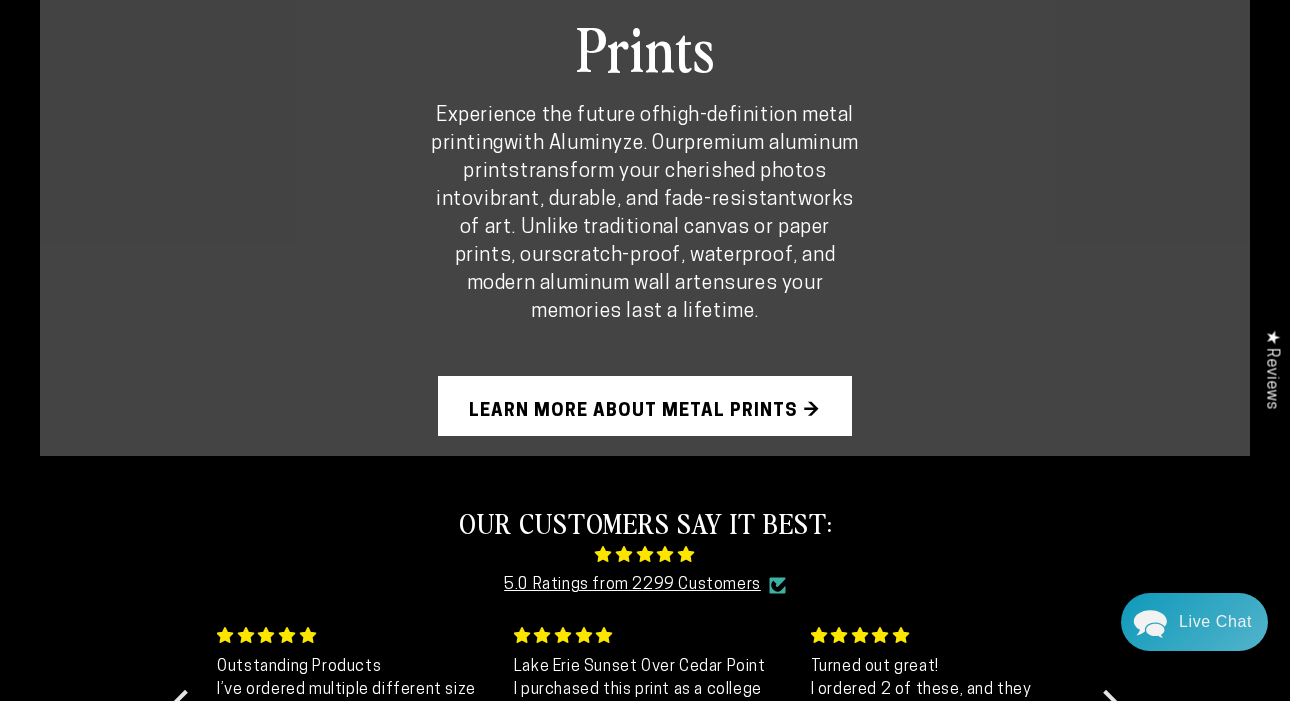 scroll, scrollTop: 1367, scrollLeft: 0, axis: vertical 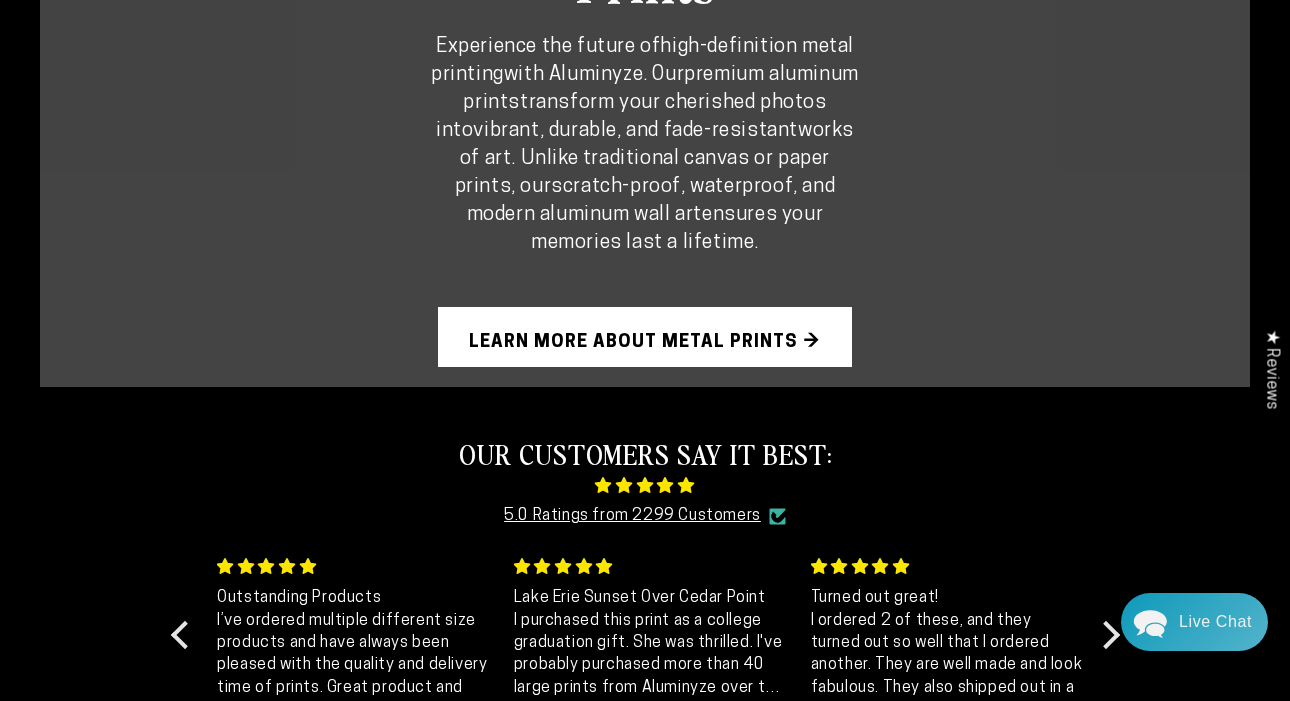 click on "Learn More About Metal Prints →" at bounding box center (645, 337) 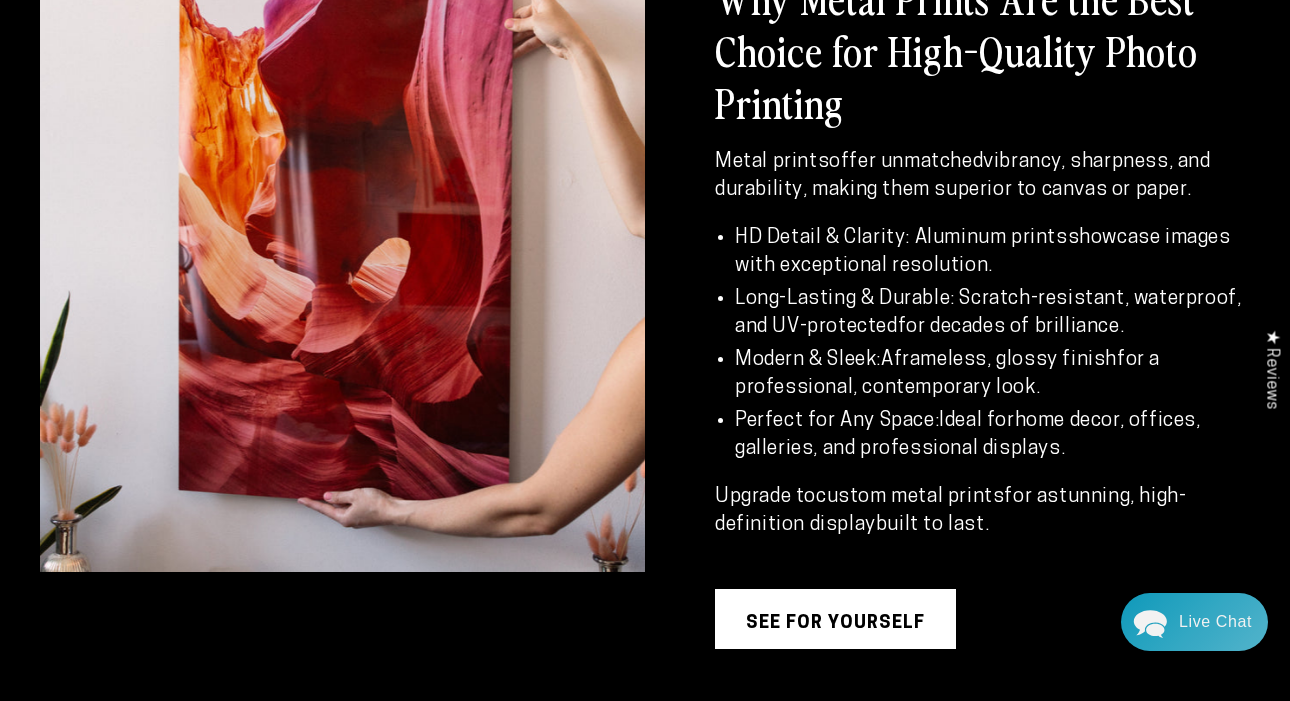 scroll, scrollTop: 1596, scrollLeft: 0, axis: vertical 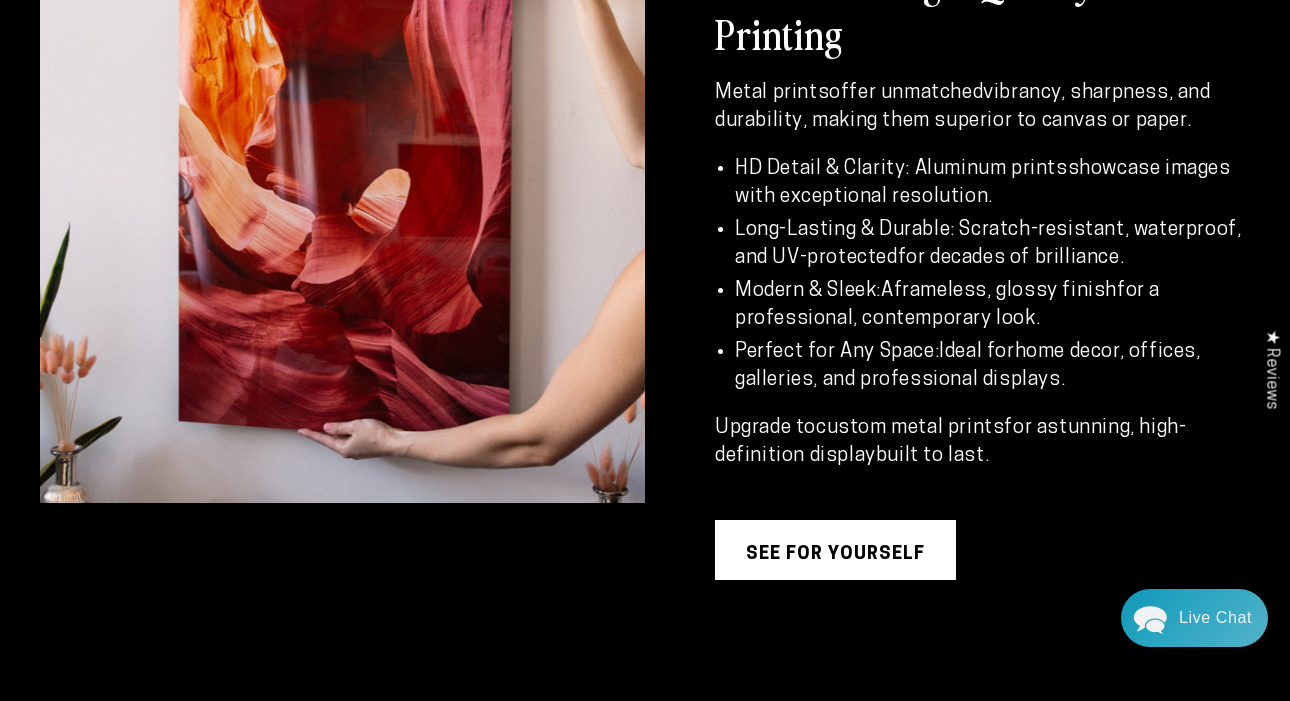 click on "Live Chat" at bounding box center (1215, 618) 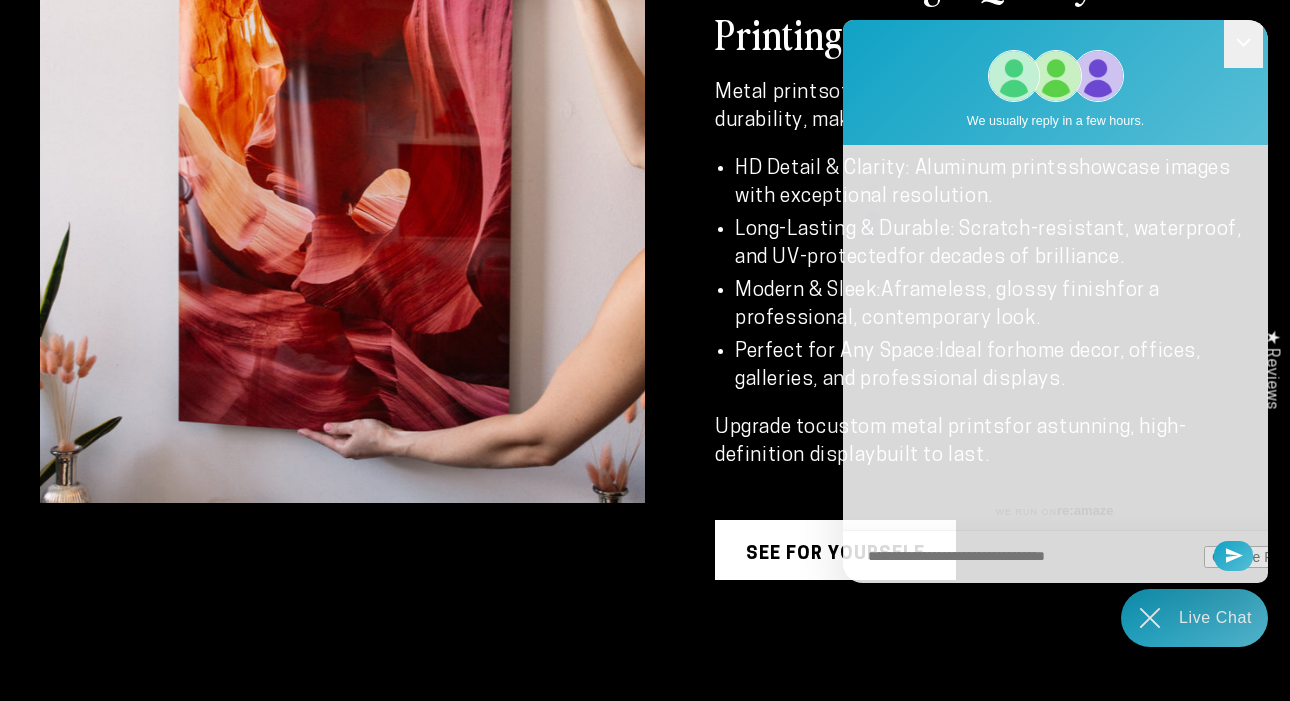 scroll, scrollTop: 0, scrollLeft: 0, axis: both 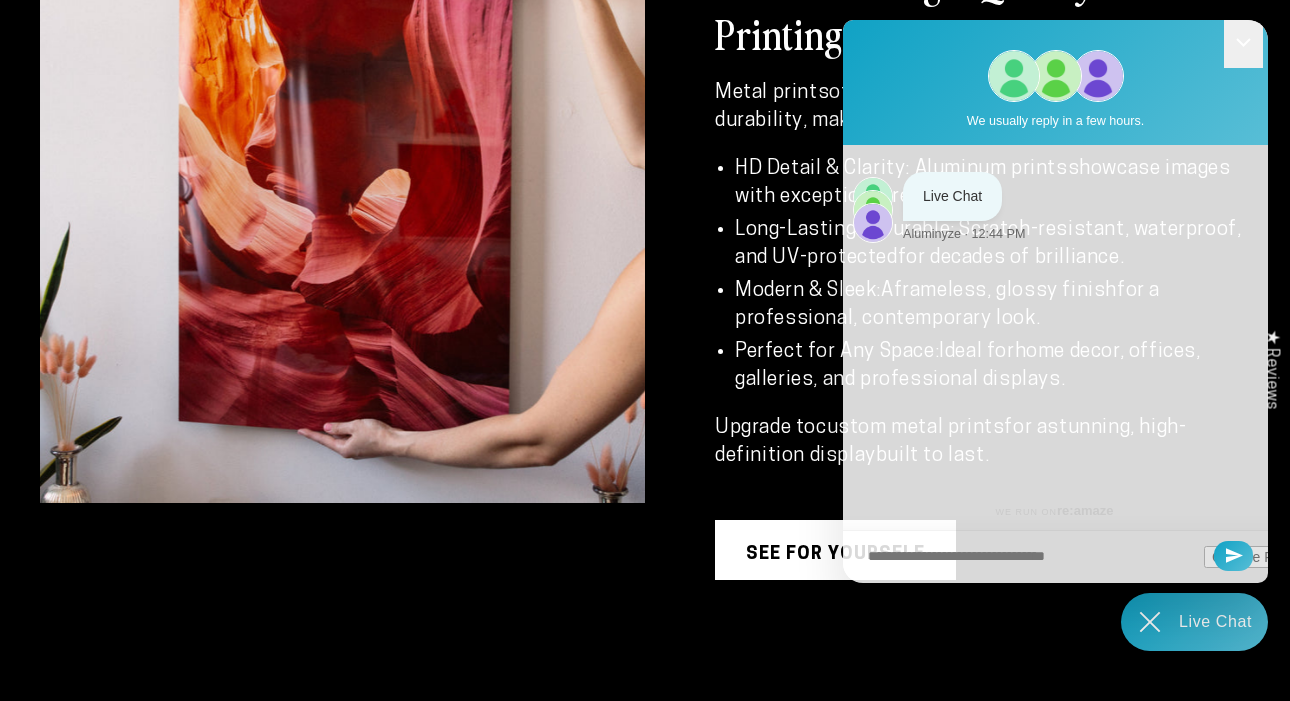 click on "Live Chat Aluminyze ·   12:44 PM" at bounding box center (1054, 323) 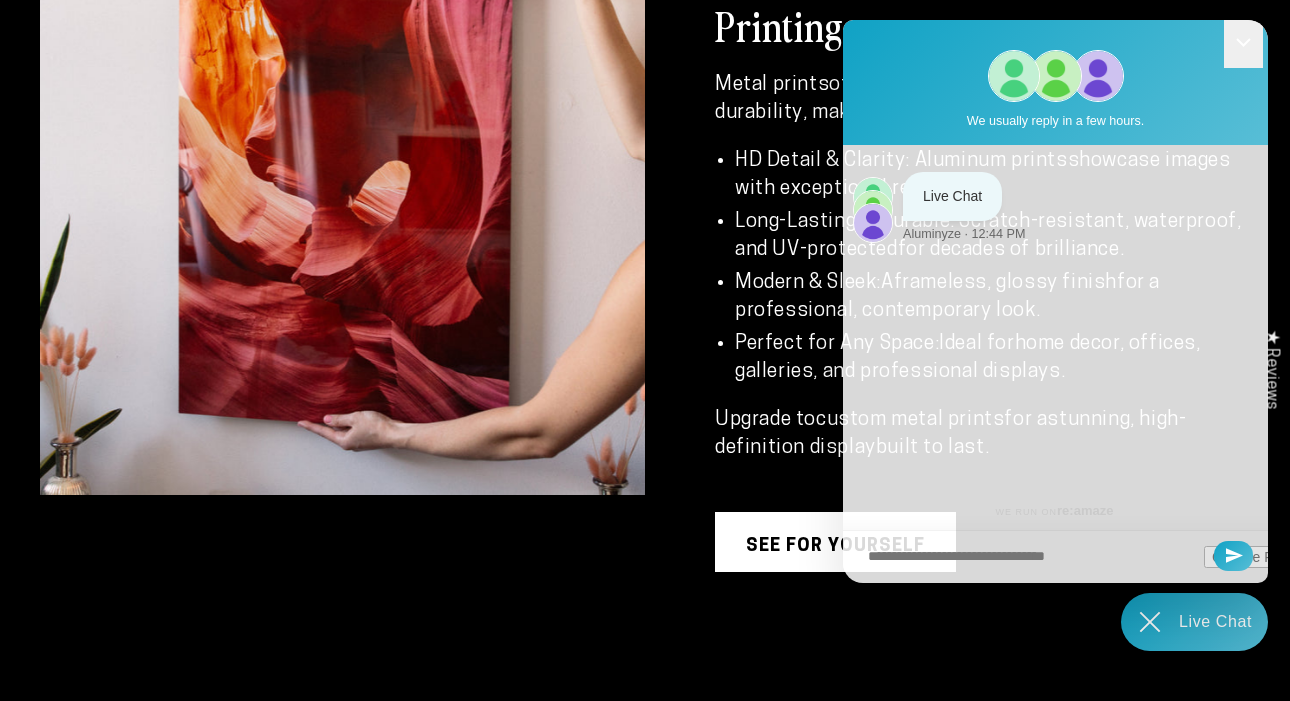scroll, scrollTop: 1513, scrollLeft: 0, axis: vertical 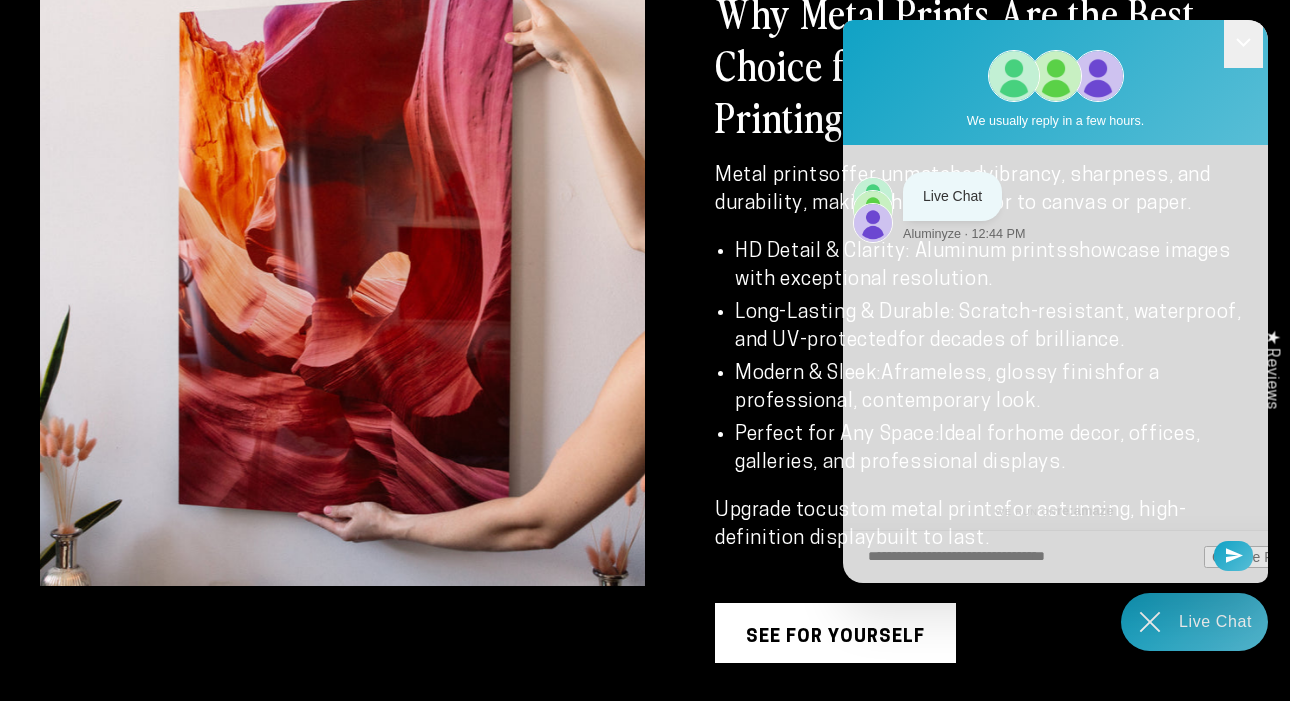 click on "Live Chat" at bounding box center (952, 196) 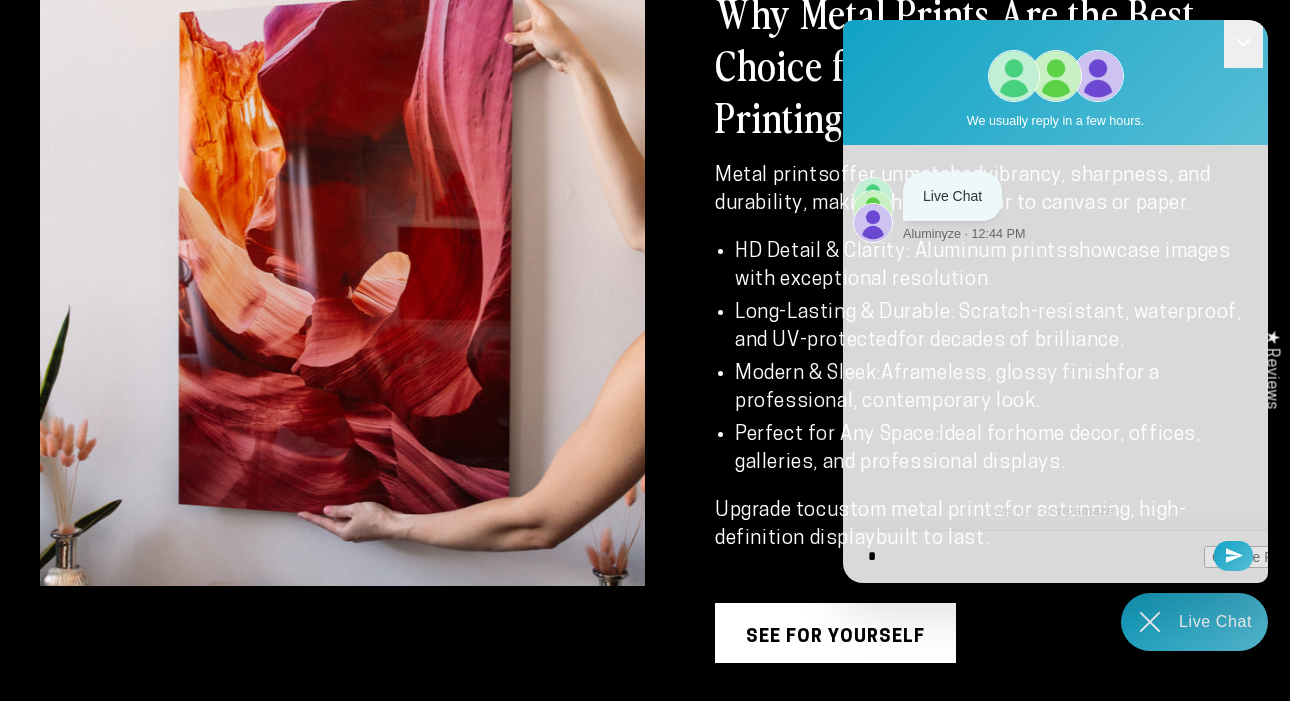 type on "**" 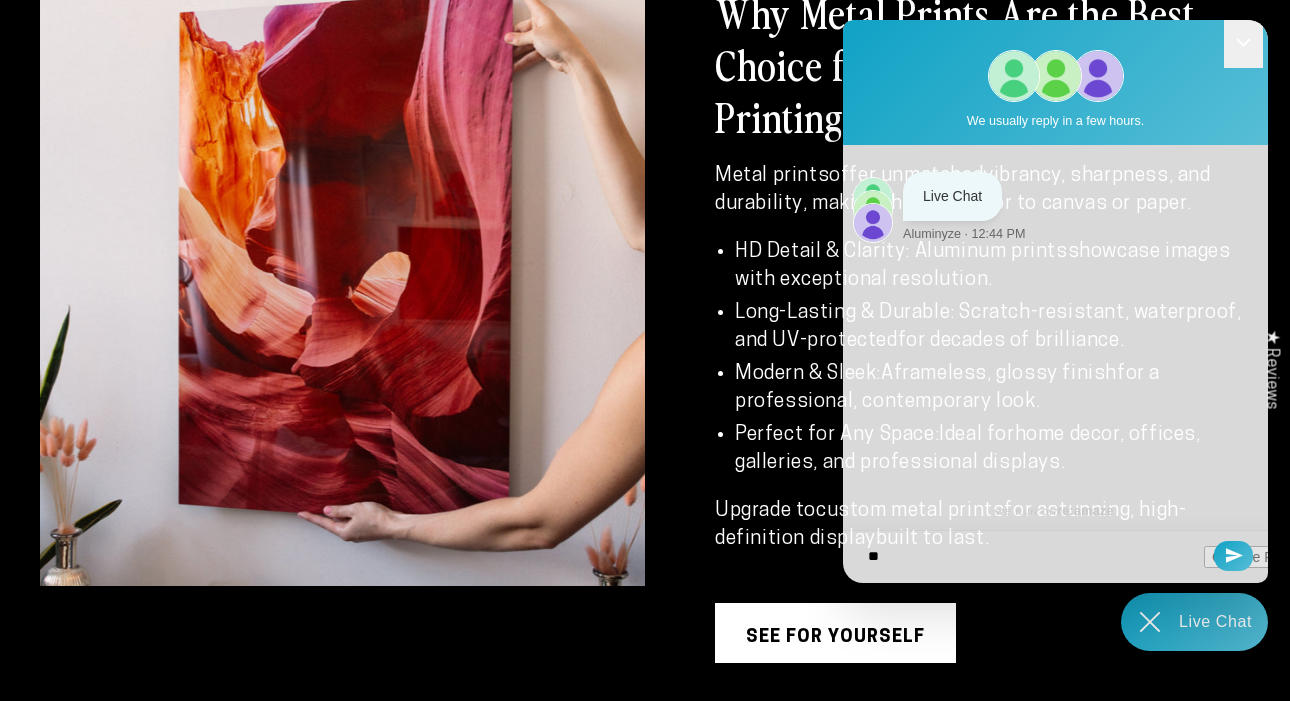 type on "**" 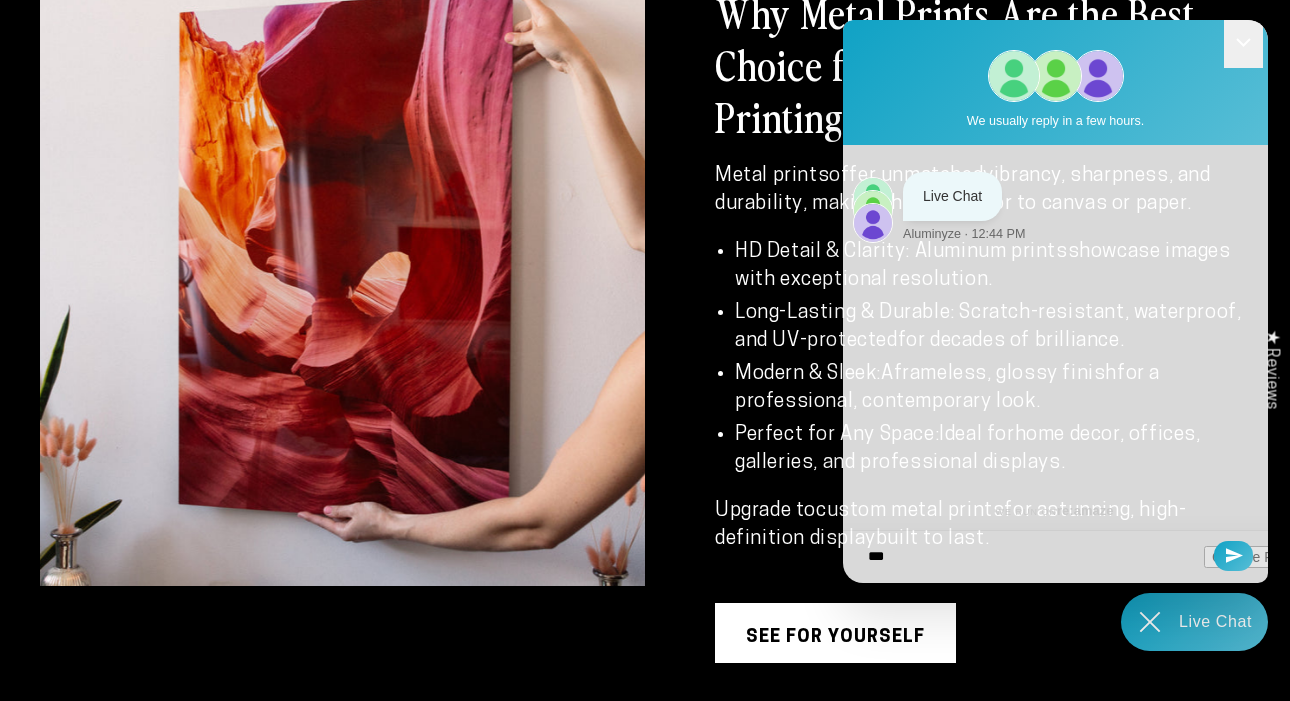 type on "****" 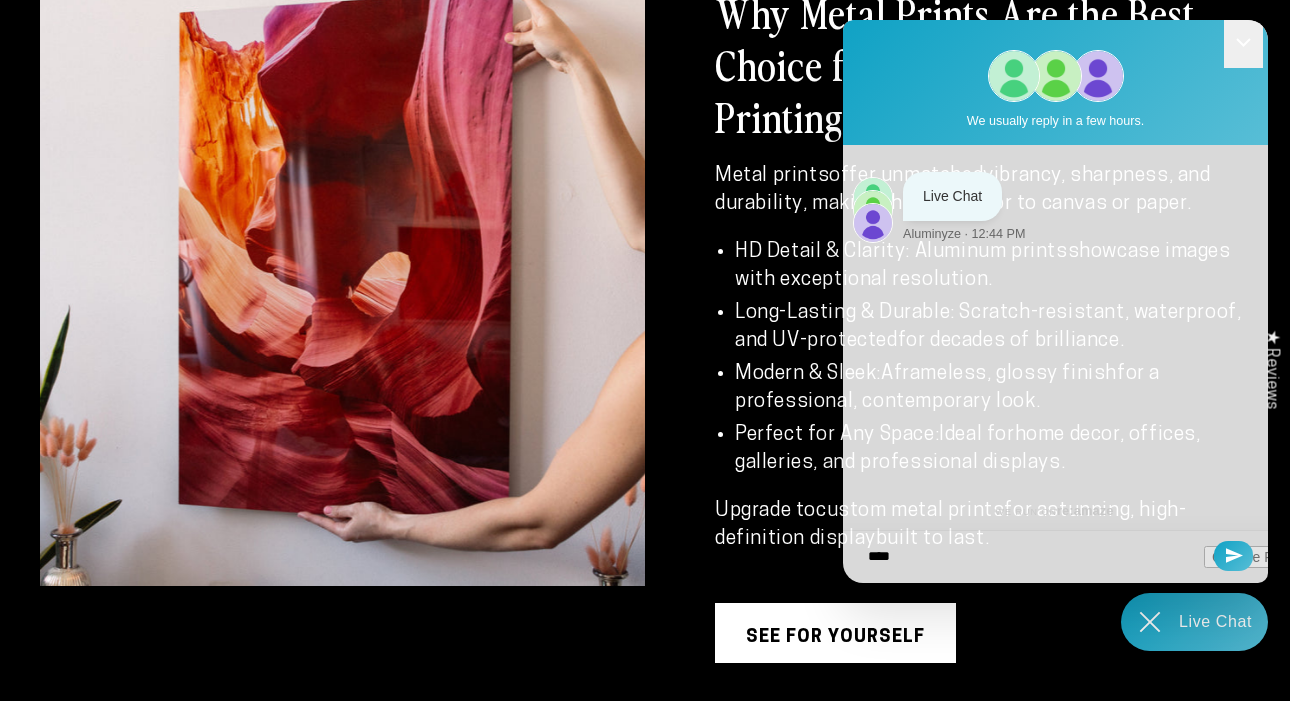 type on "*****" 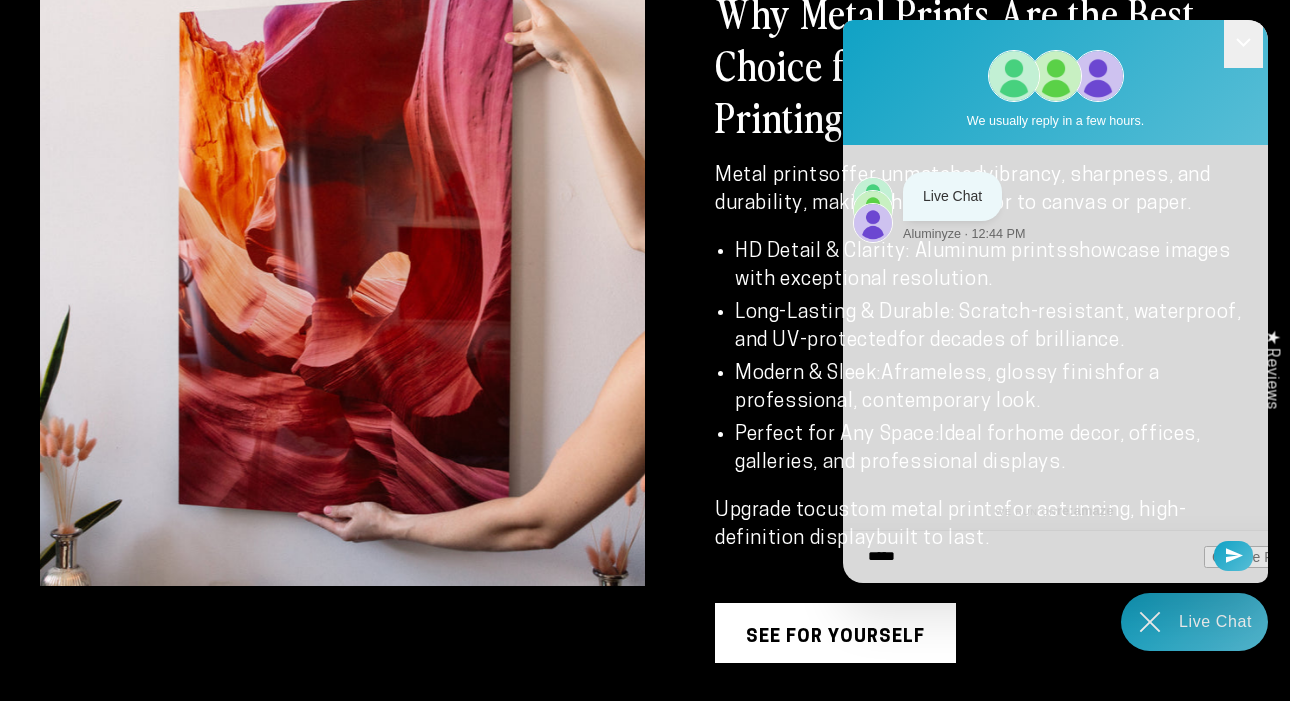 type on "******" 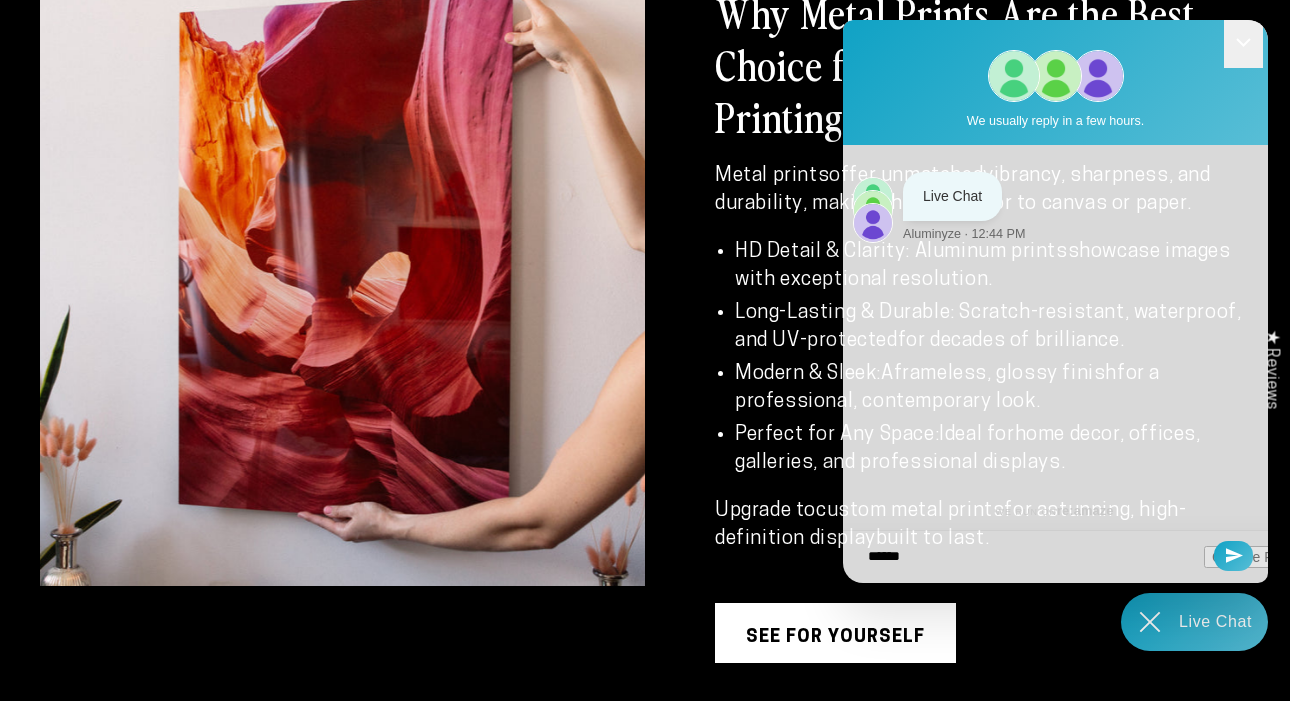type on "******" 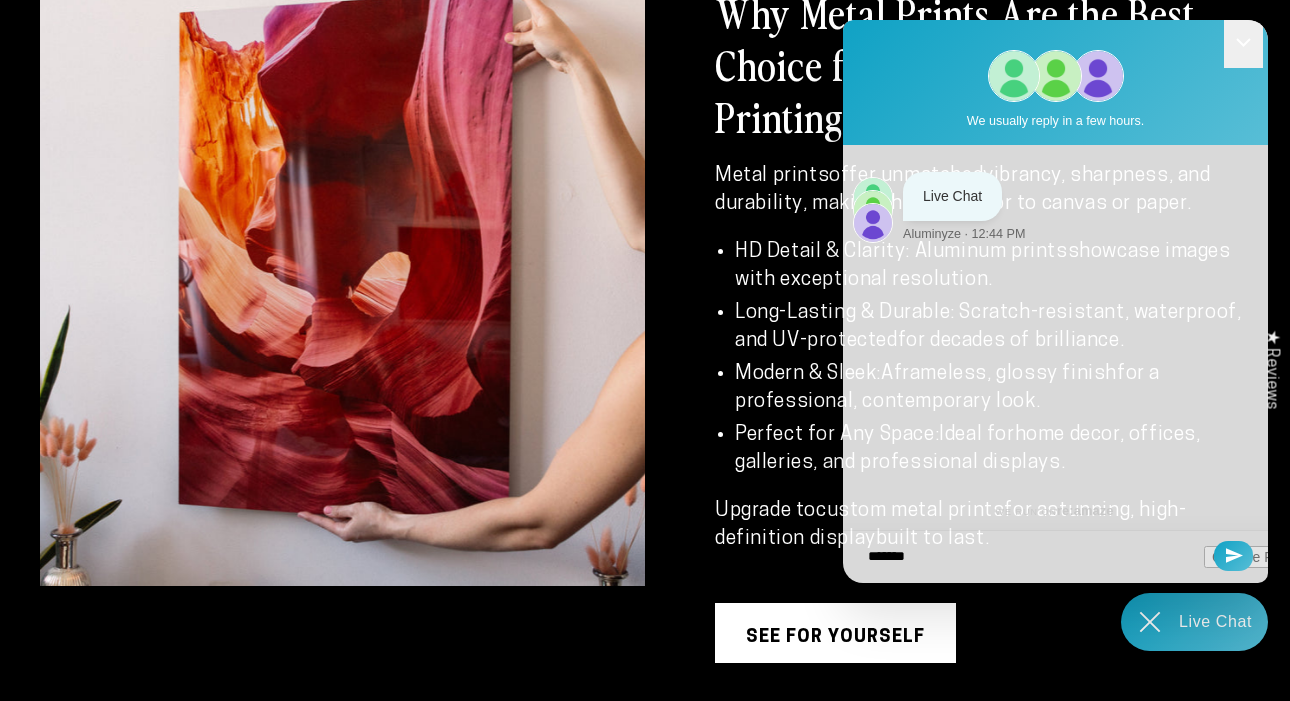 type on "********" 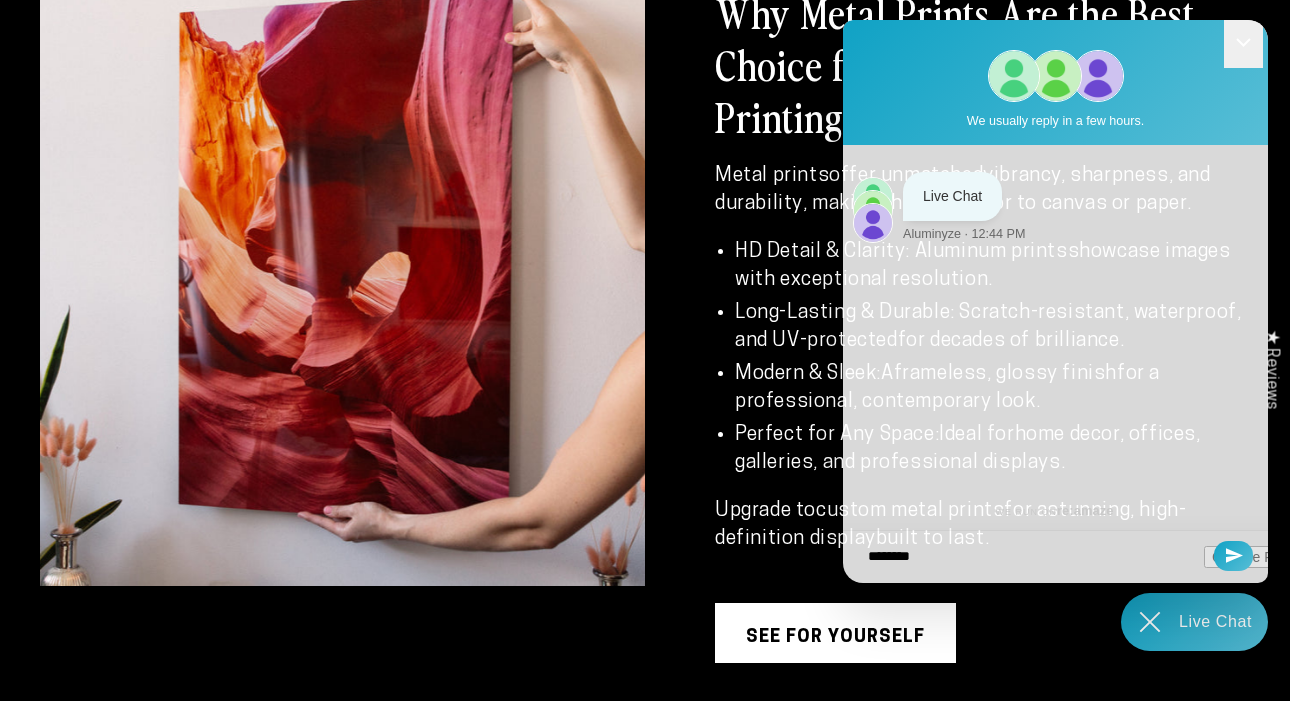 type on "*********" 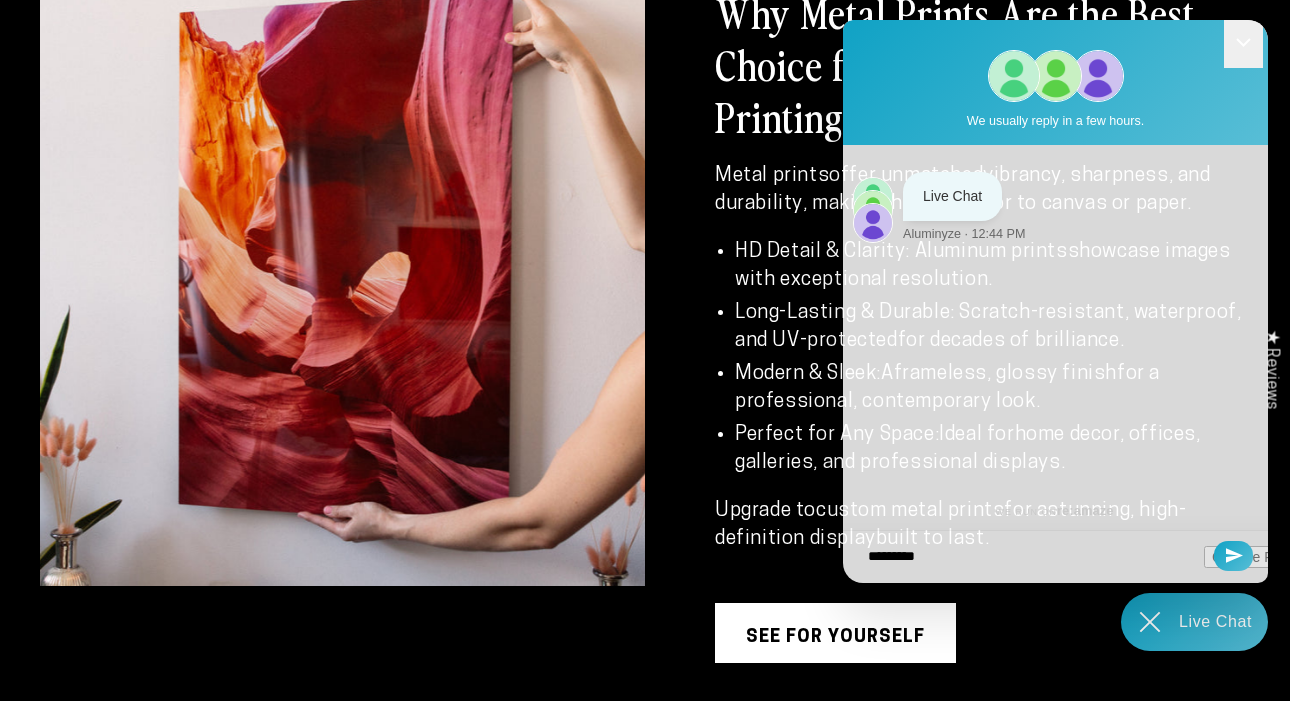 type on "**********" 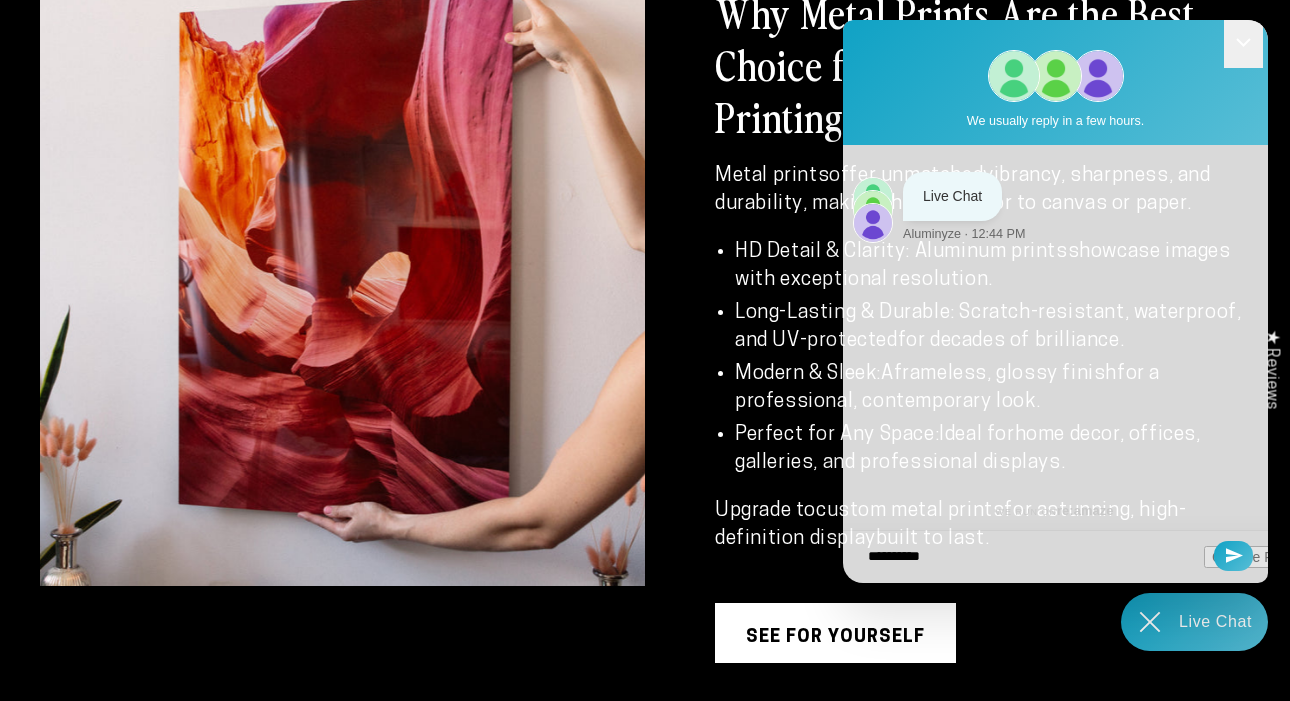 type on "**********" 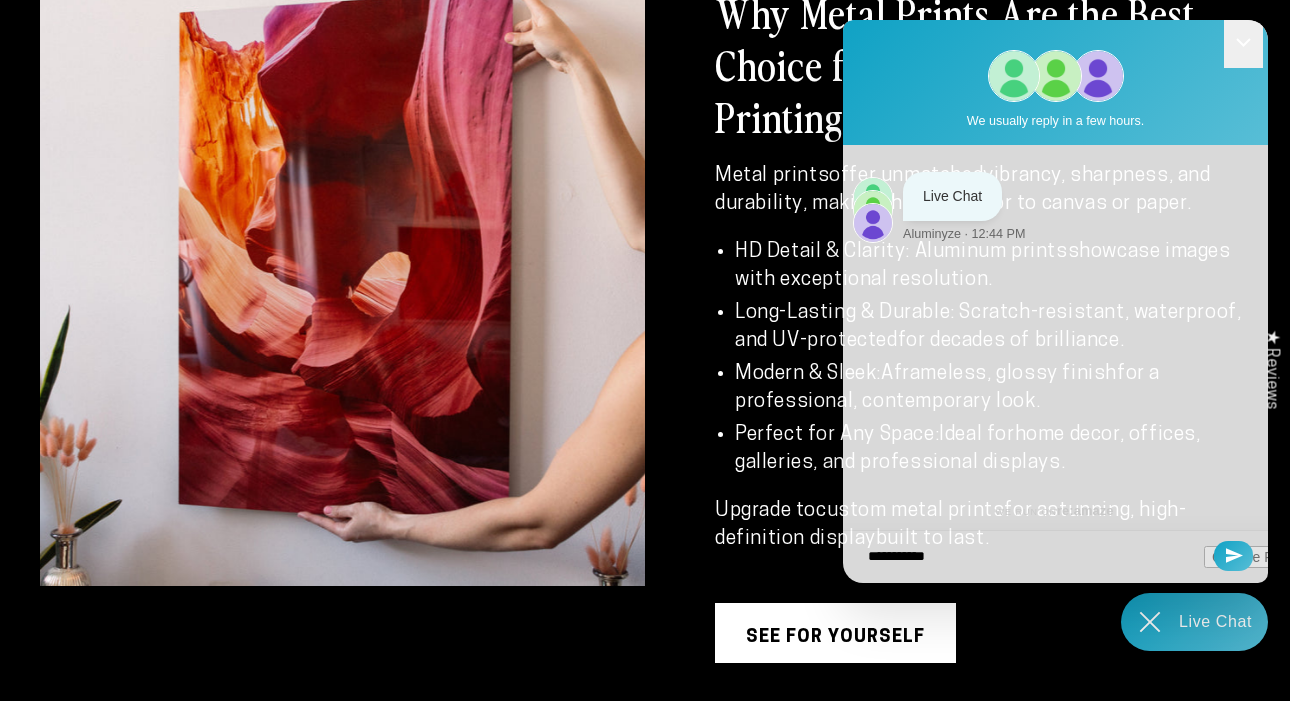 type on "**********" 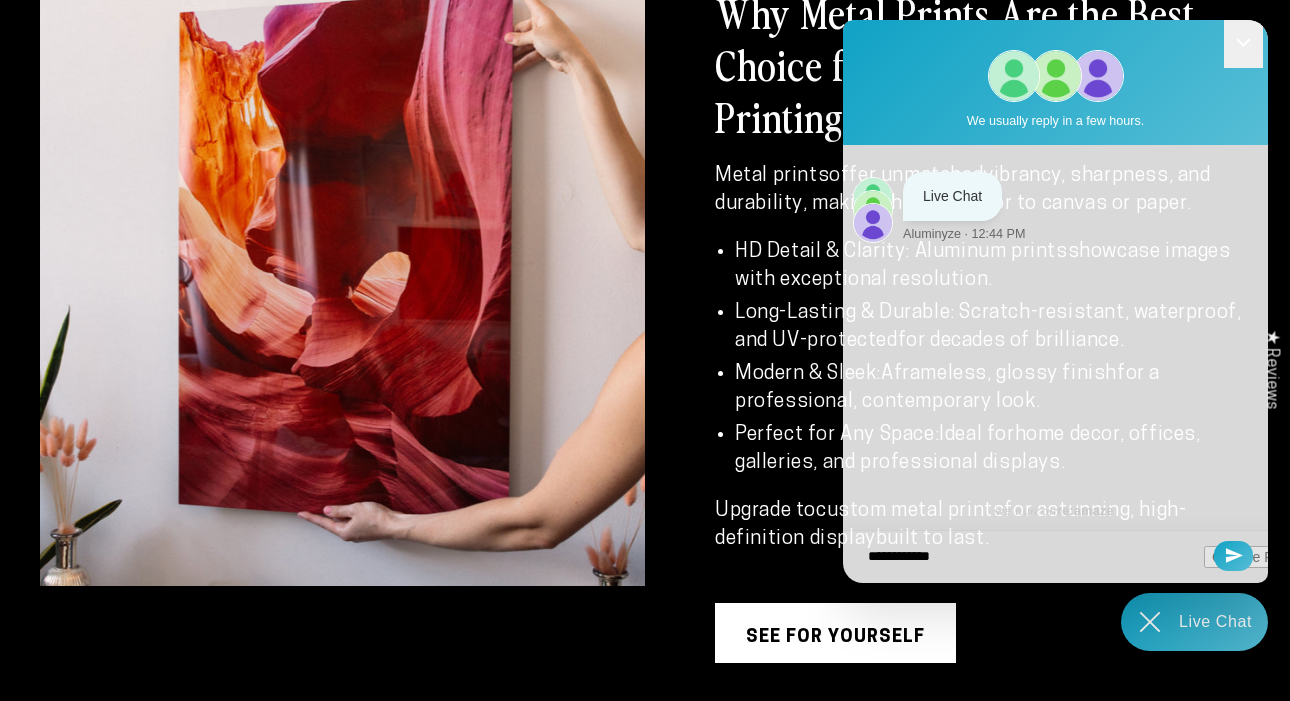 type on "**********" 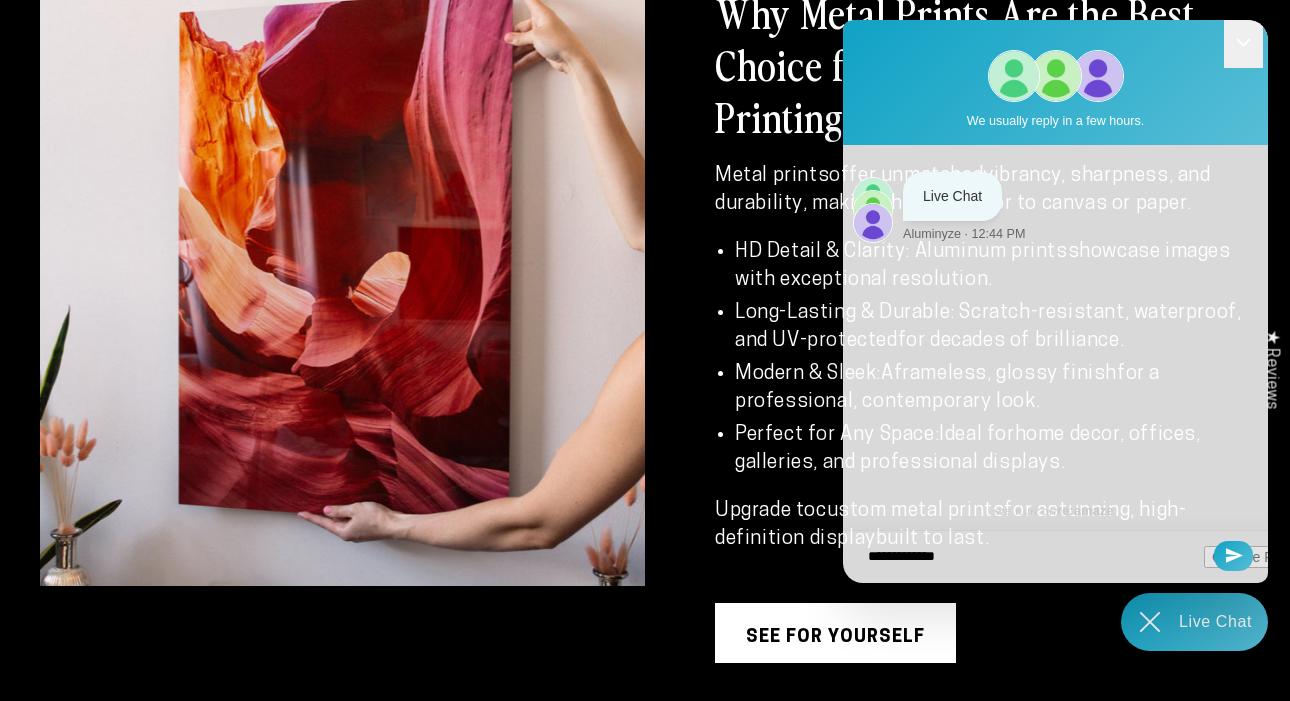 type on "**********" 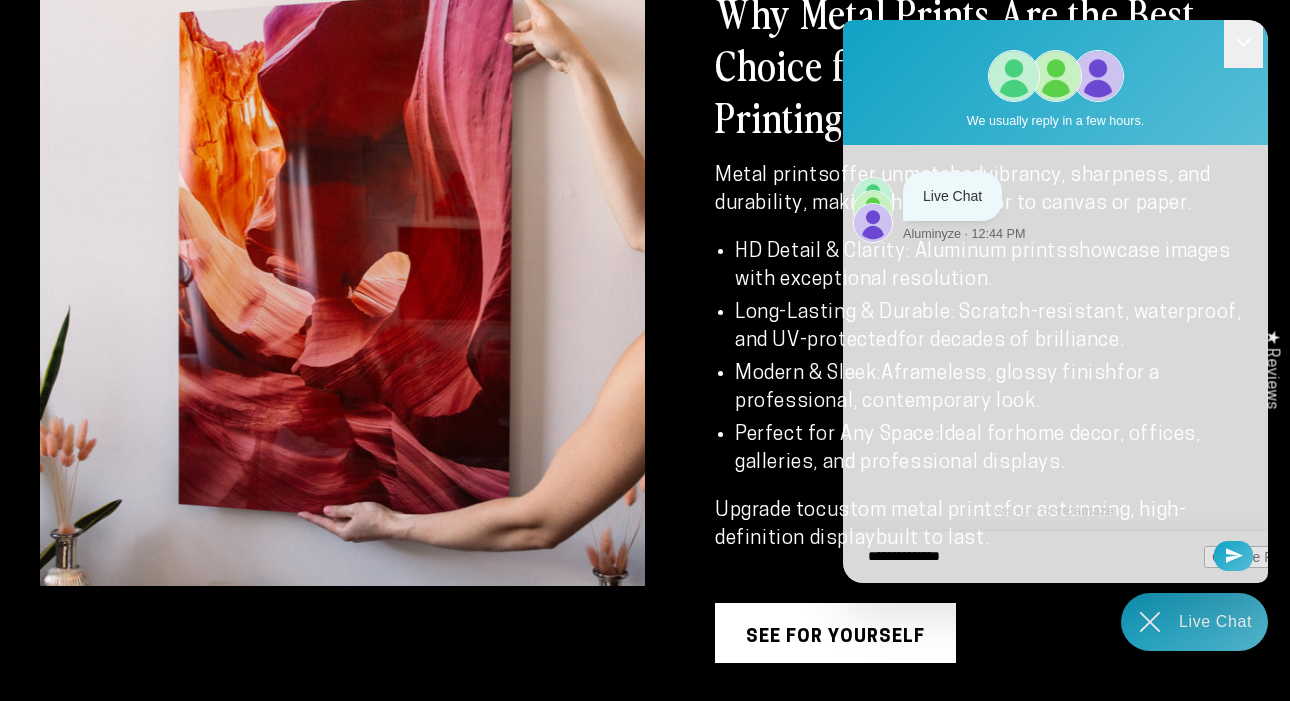 type on "**********" 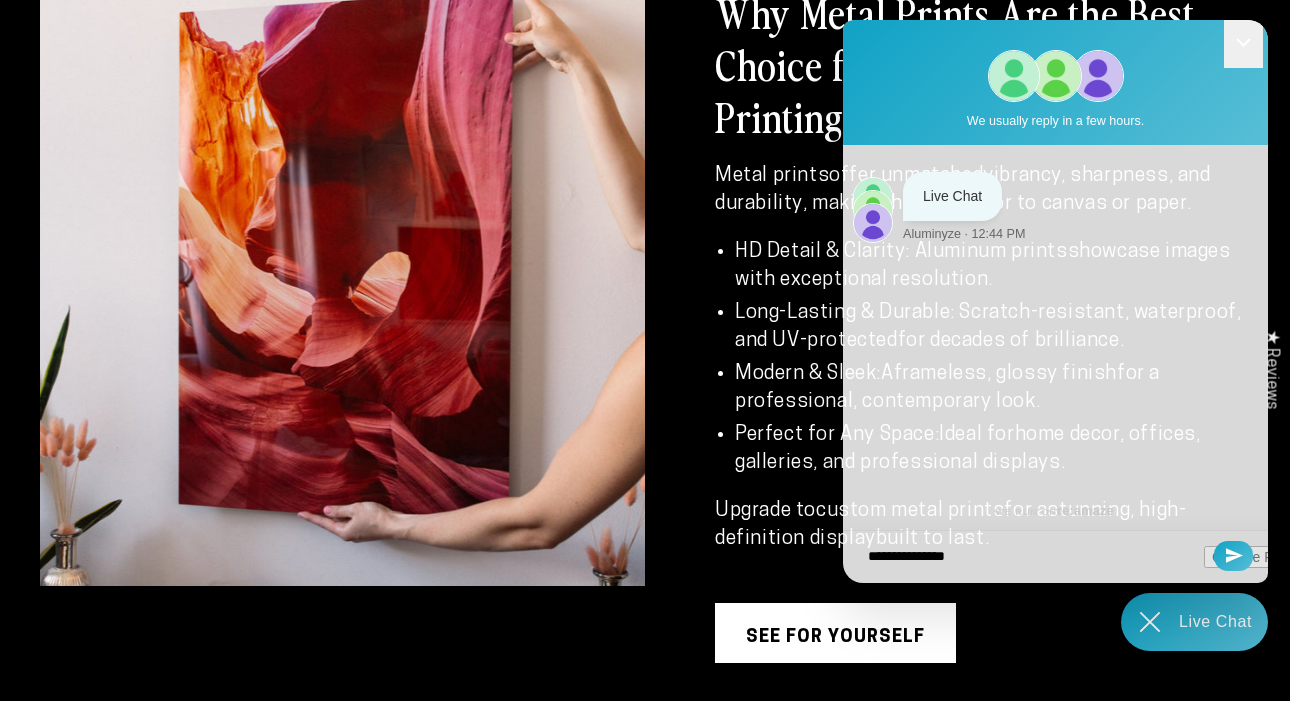 type on "**********" 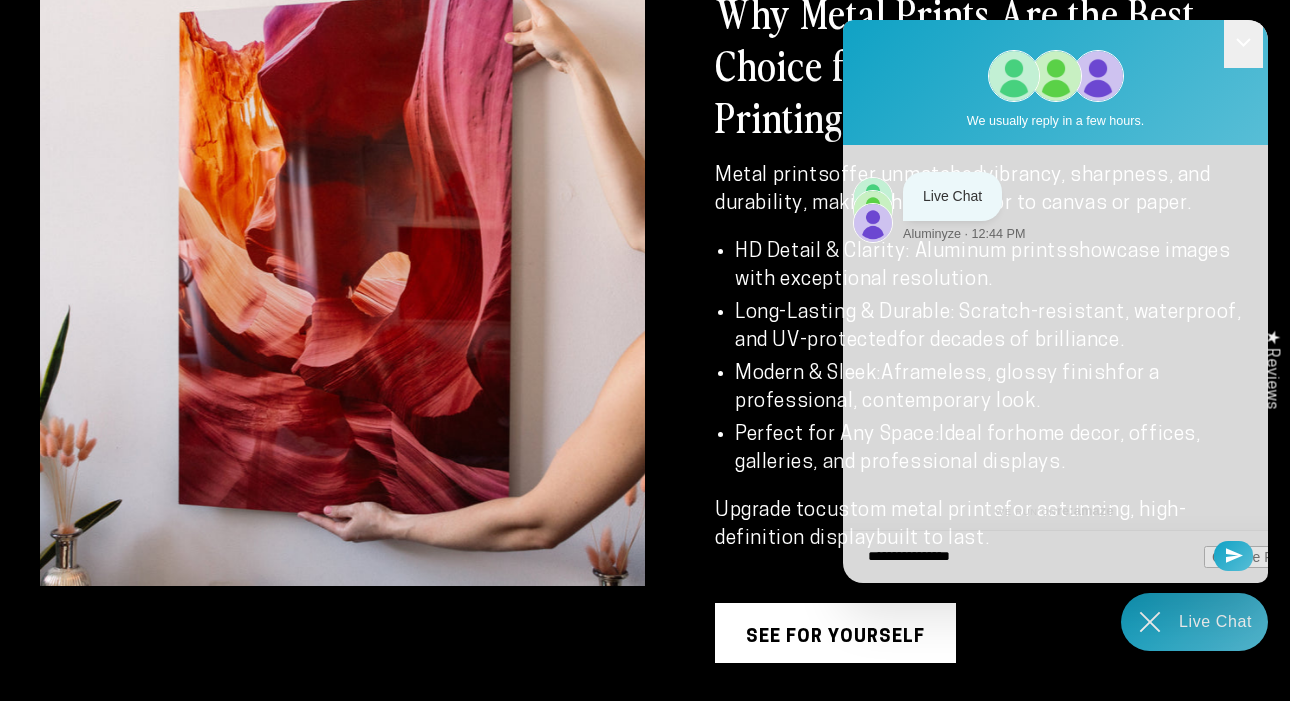 type on "**********" 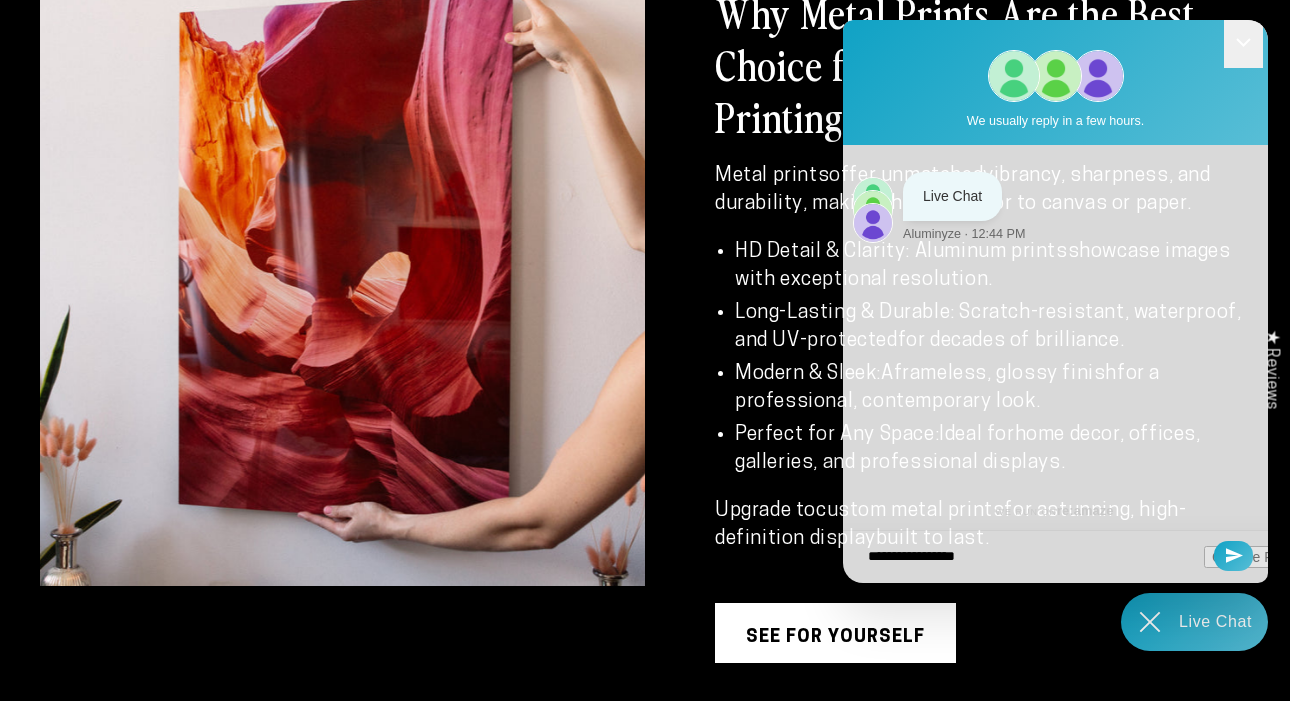 type on "**********" 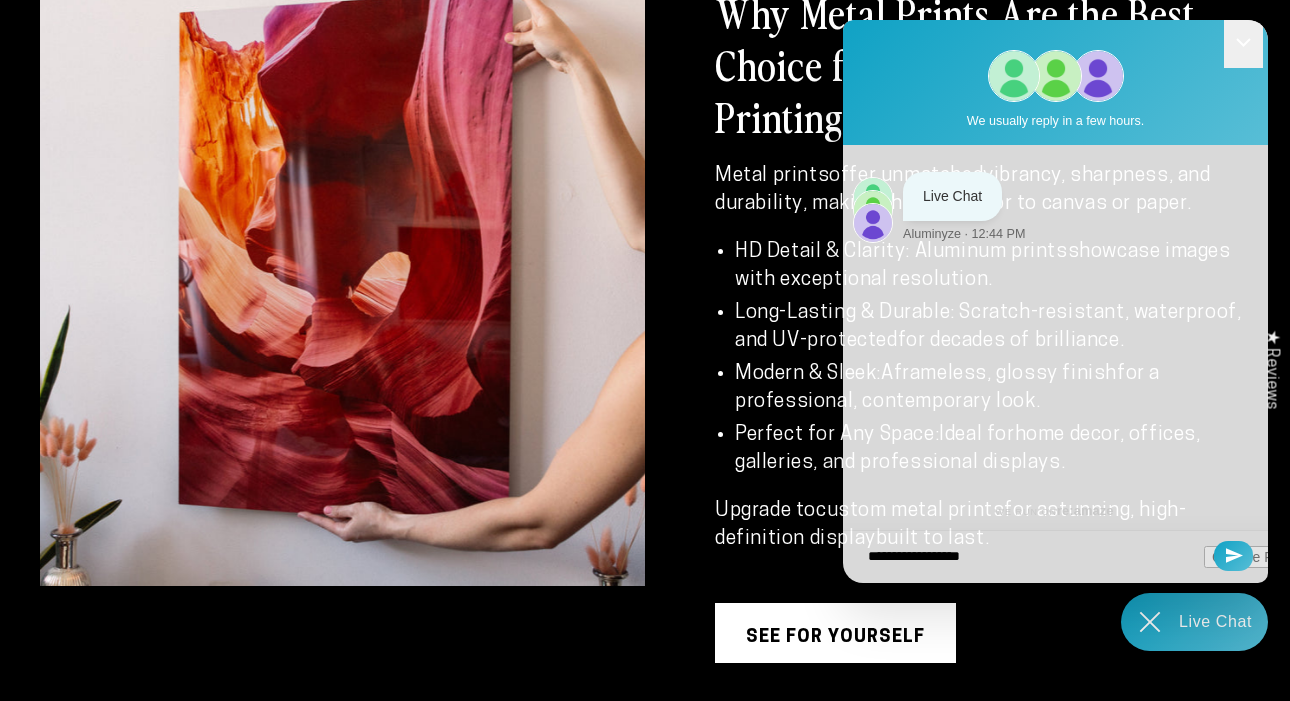 type on "**********" 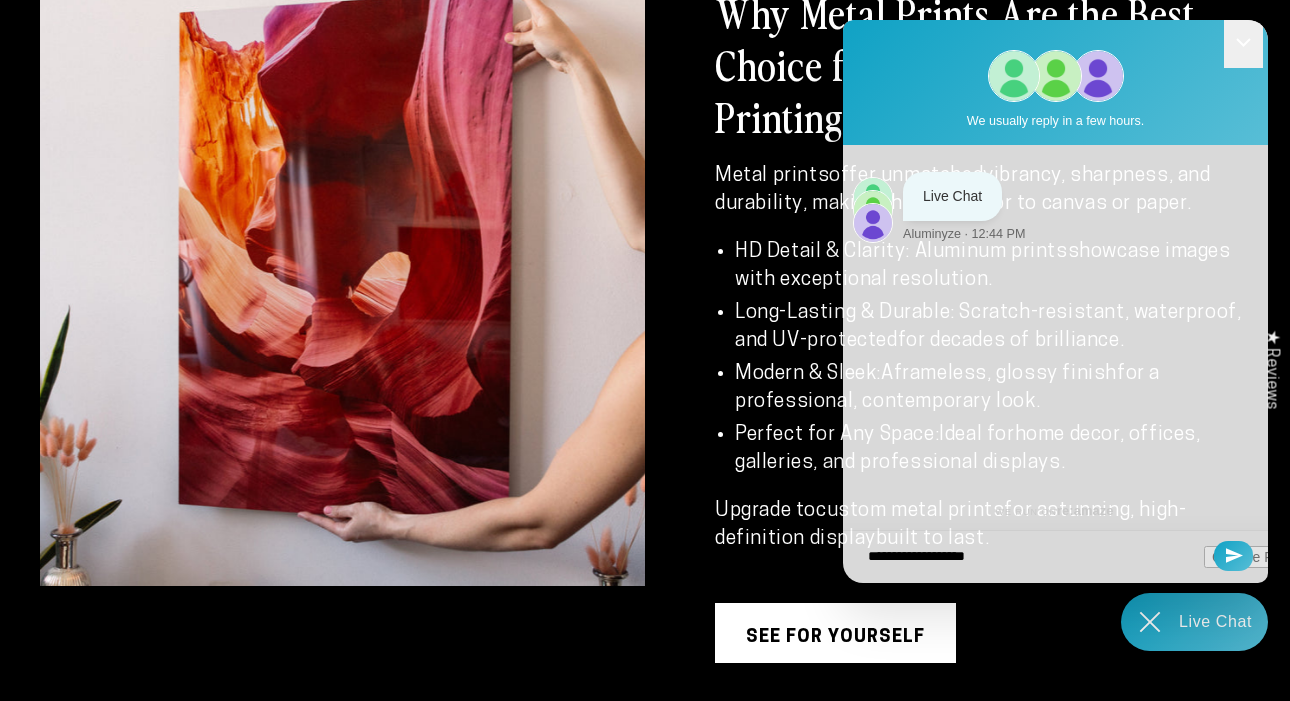type on "**********" 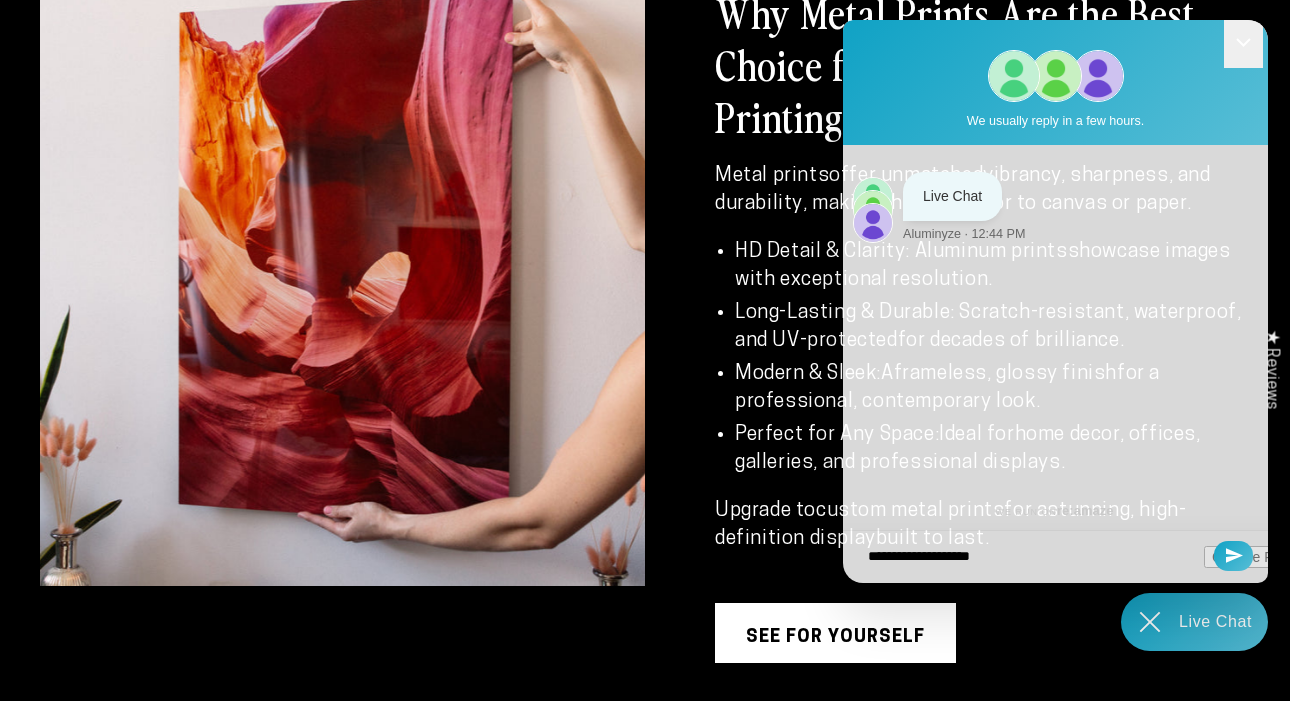 type on "**********" 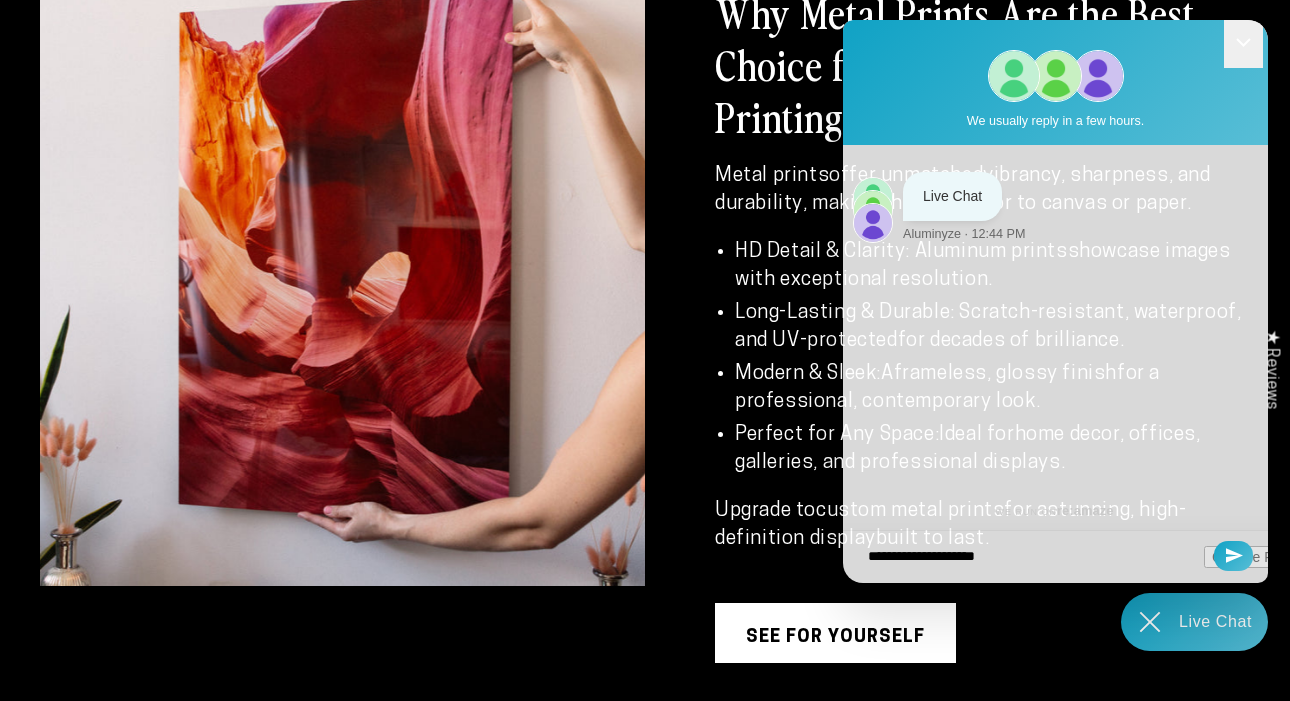 type on "**********" 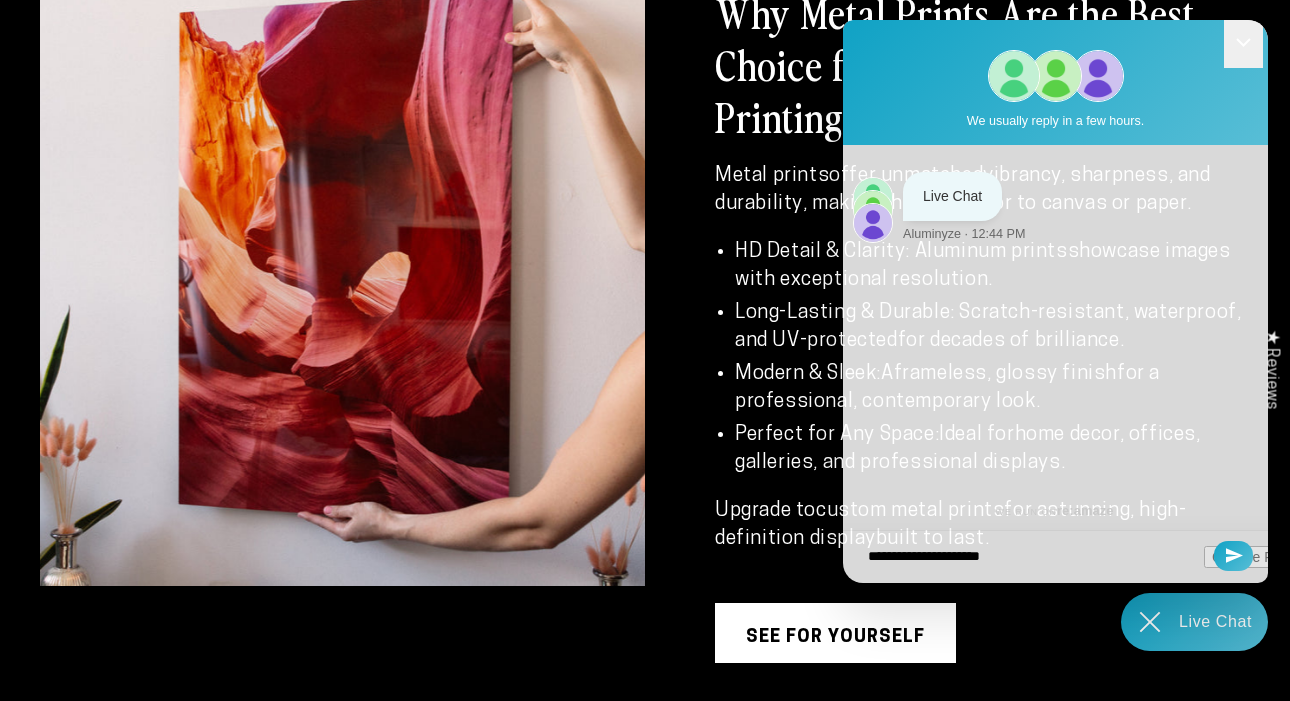 type on "**********" 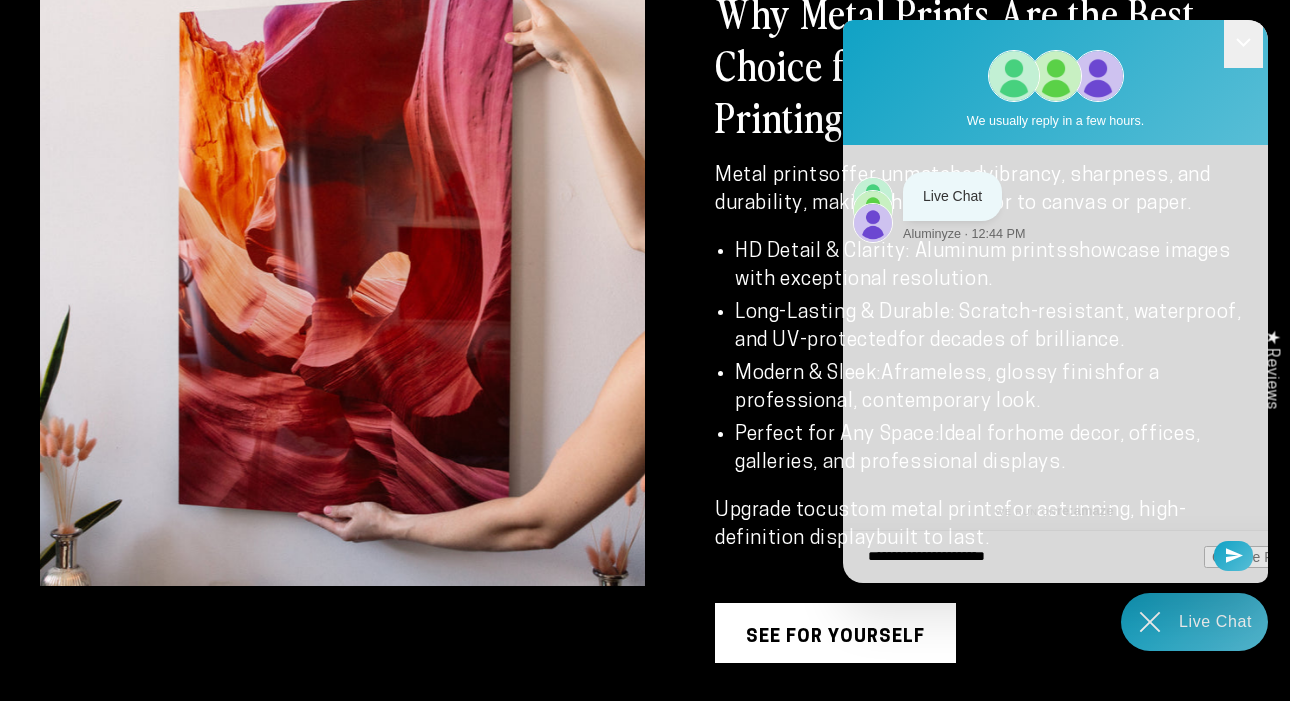 type on "**********" 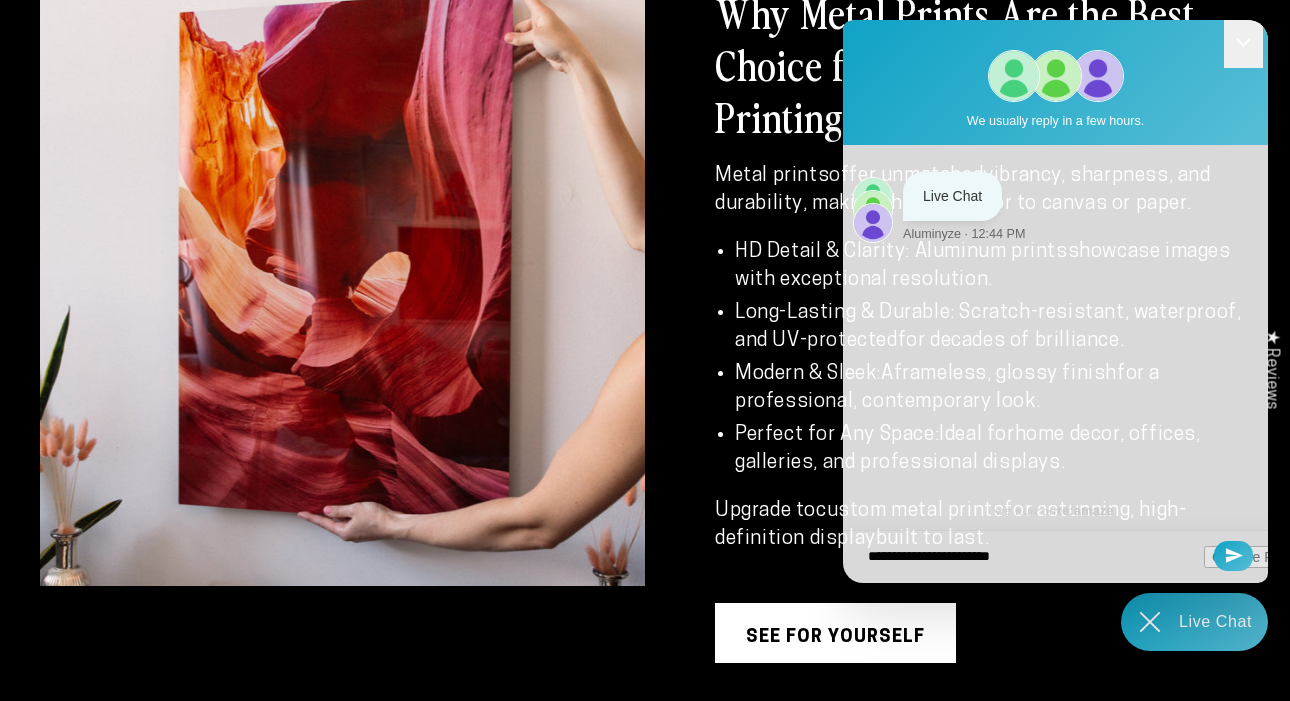 type on "**********" 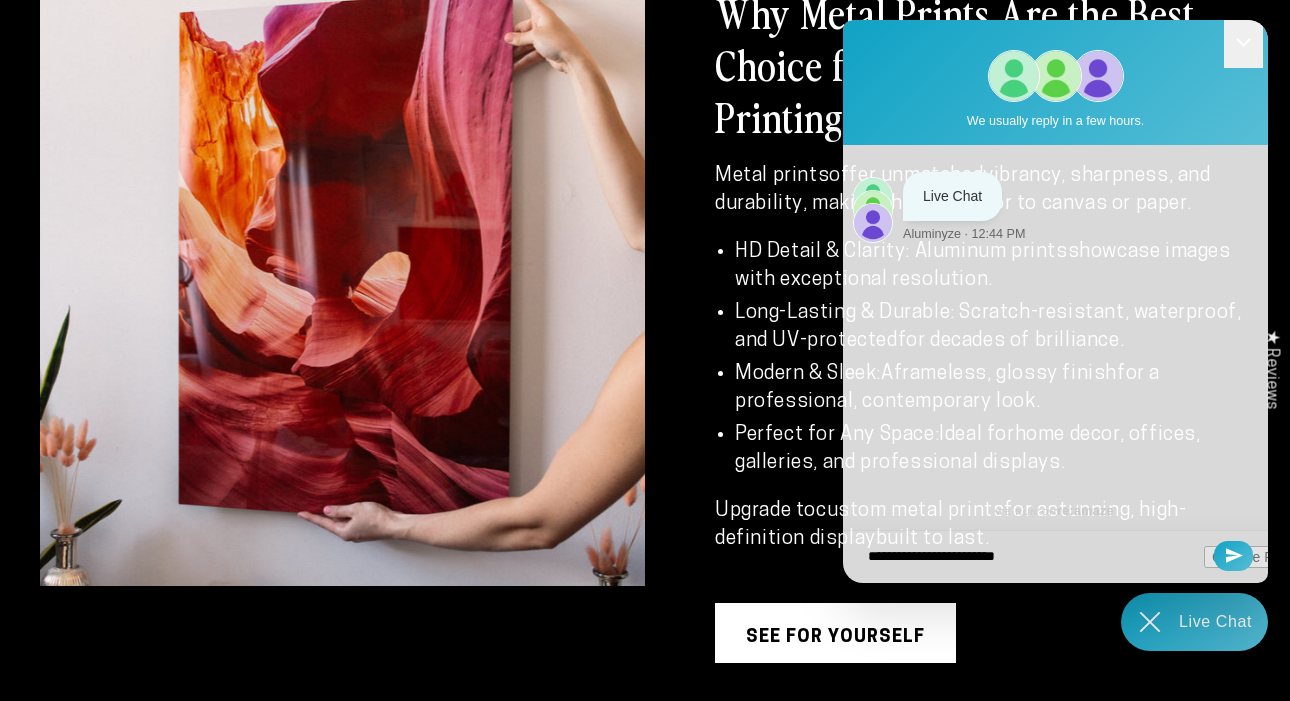 type on "**********" 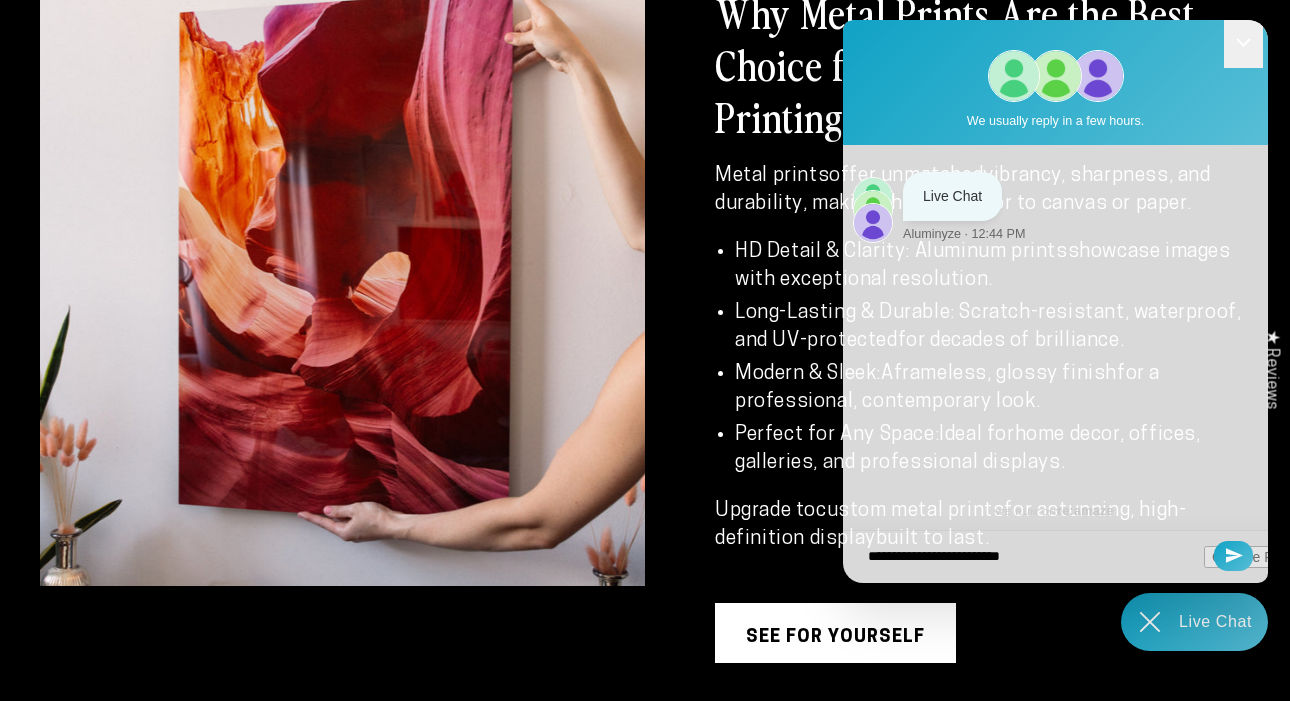 type on "**********" 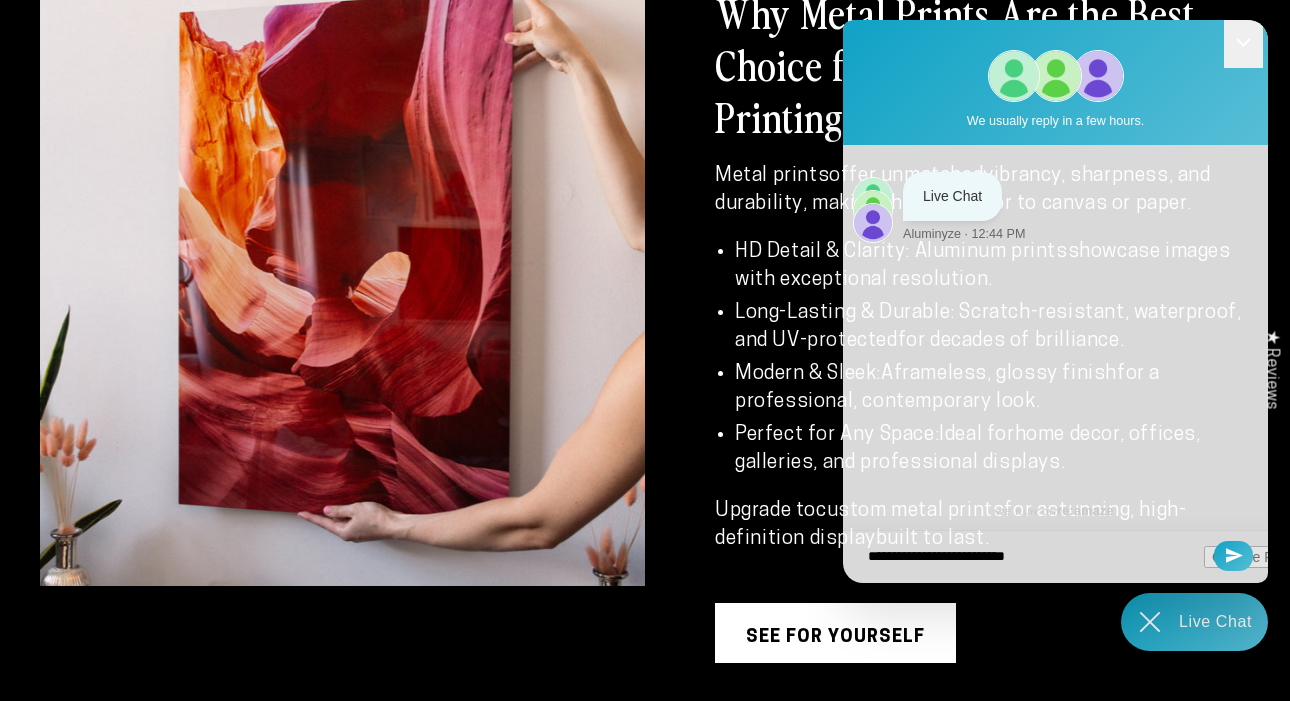 type on "**********" 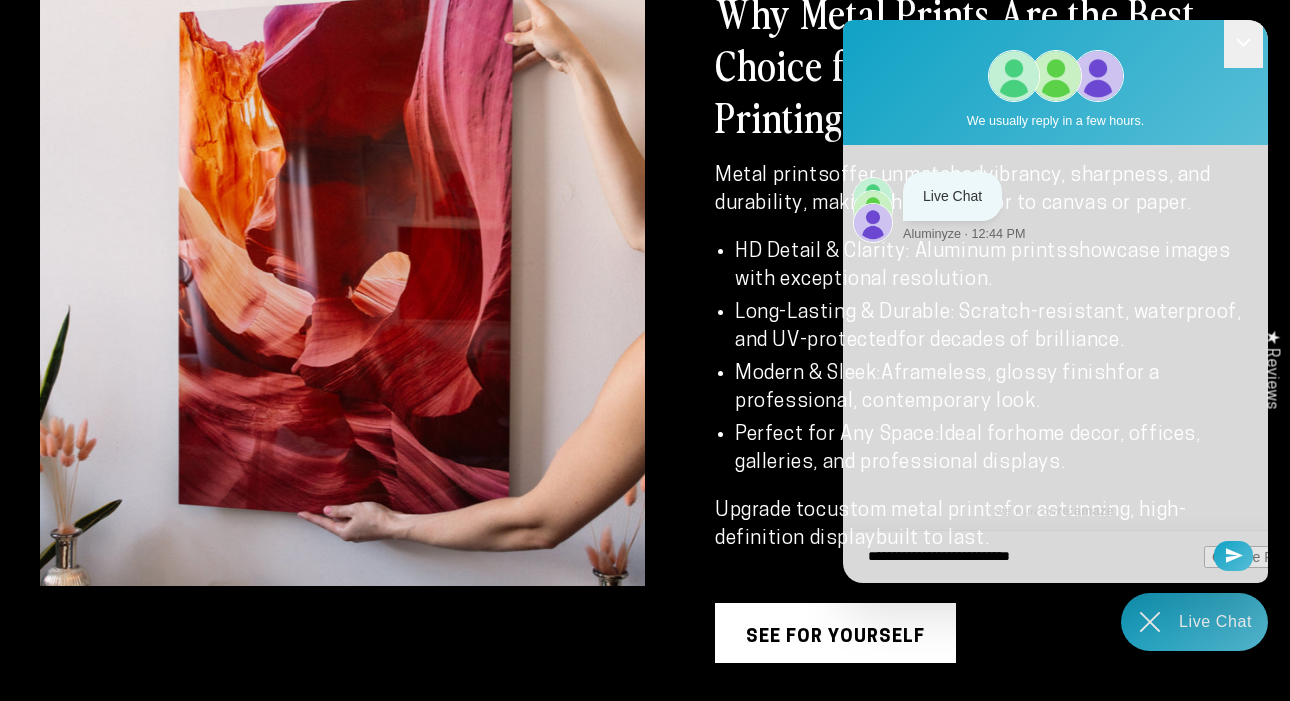 type on "**********" 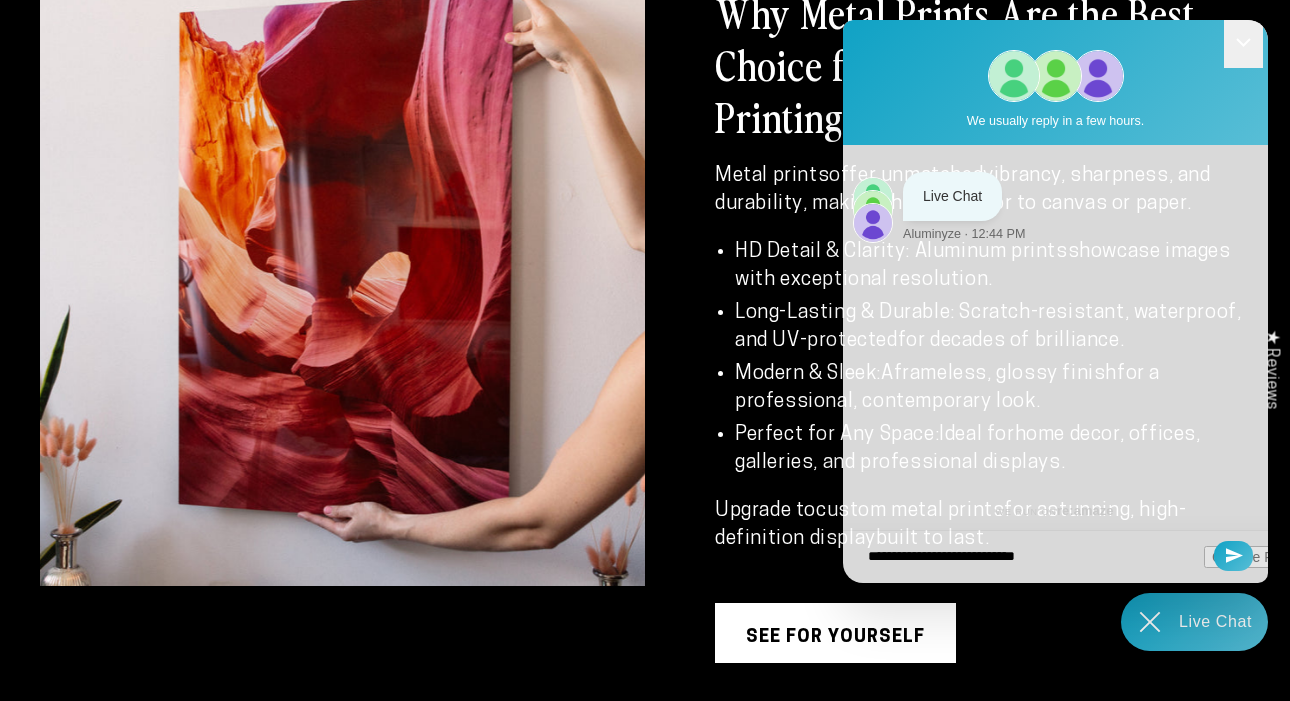 type on "**********" 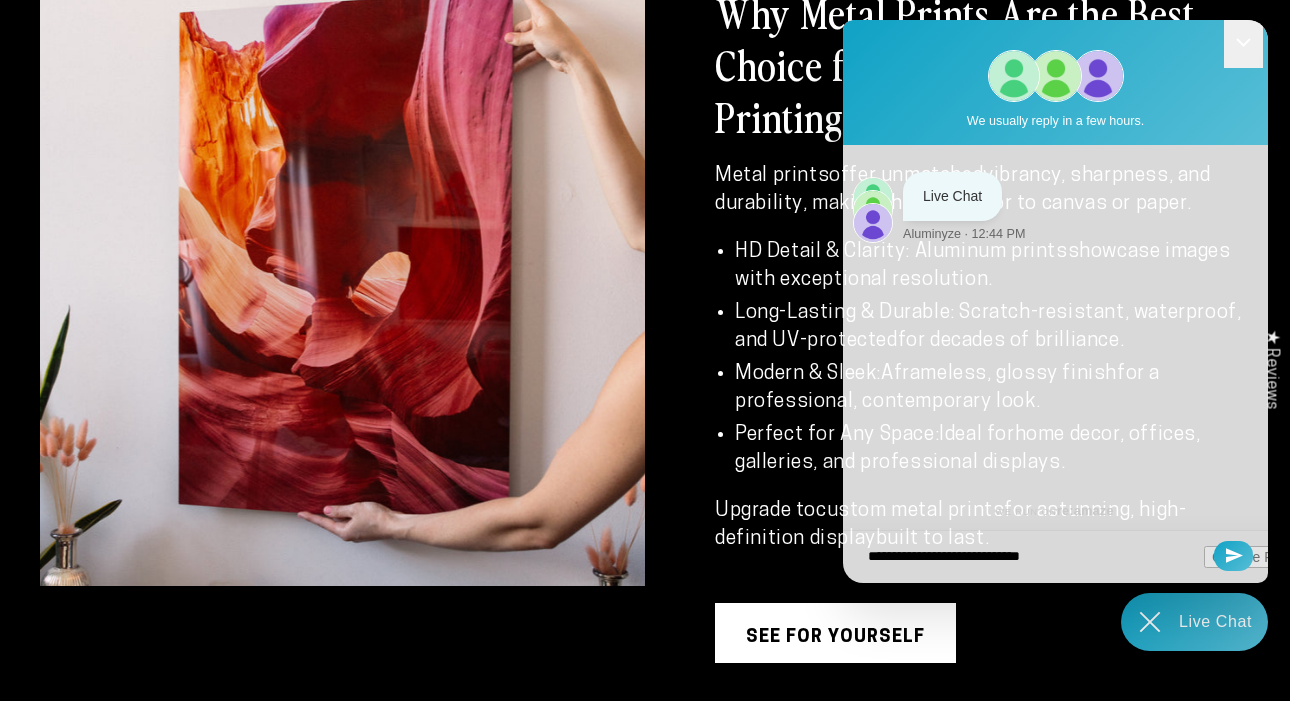 type on "**********" 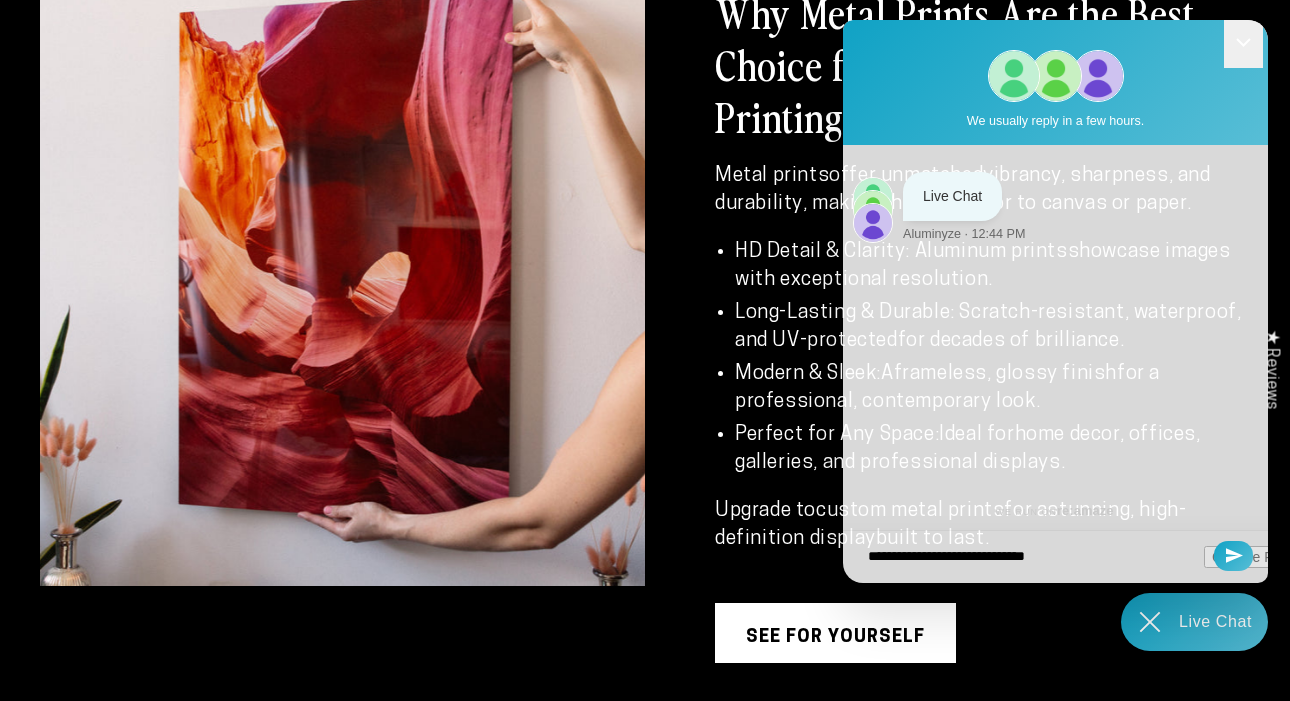 type on "**********" 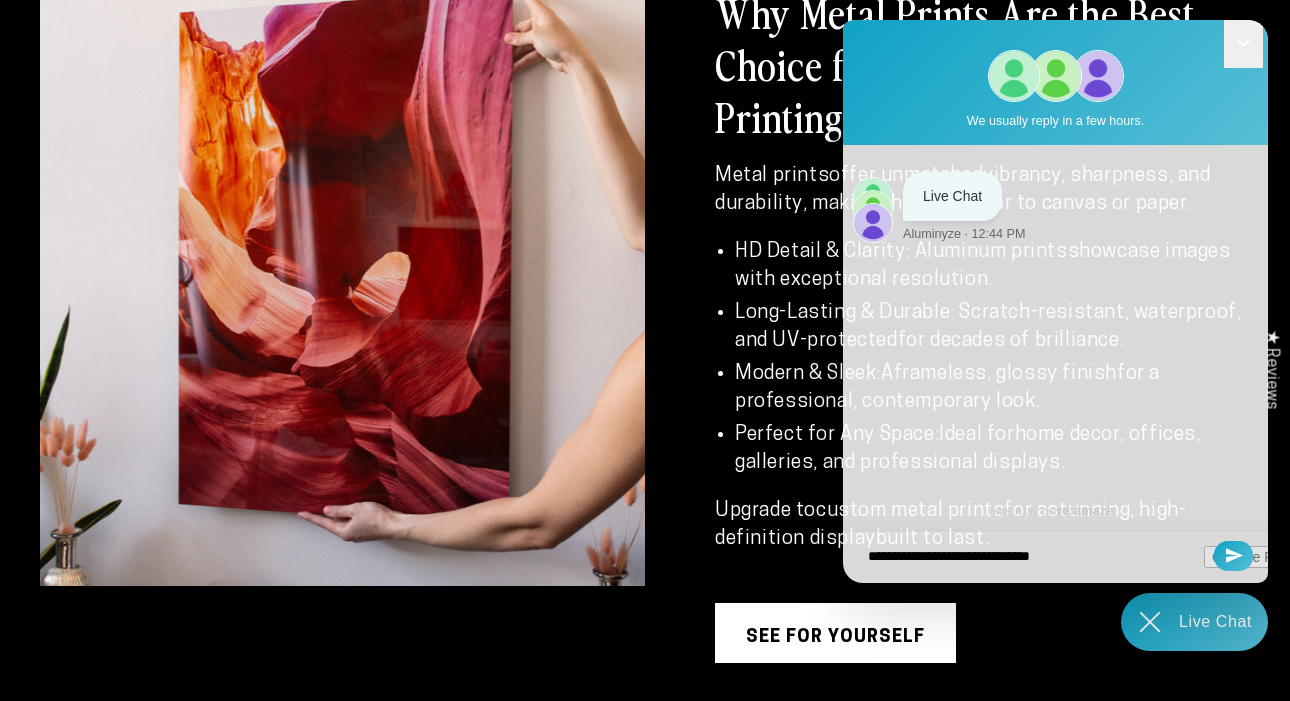 type on "**********" 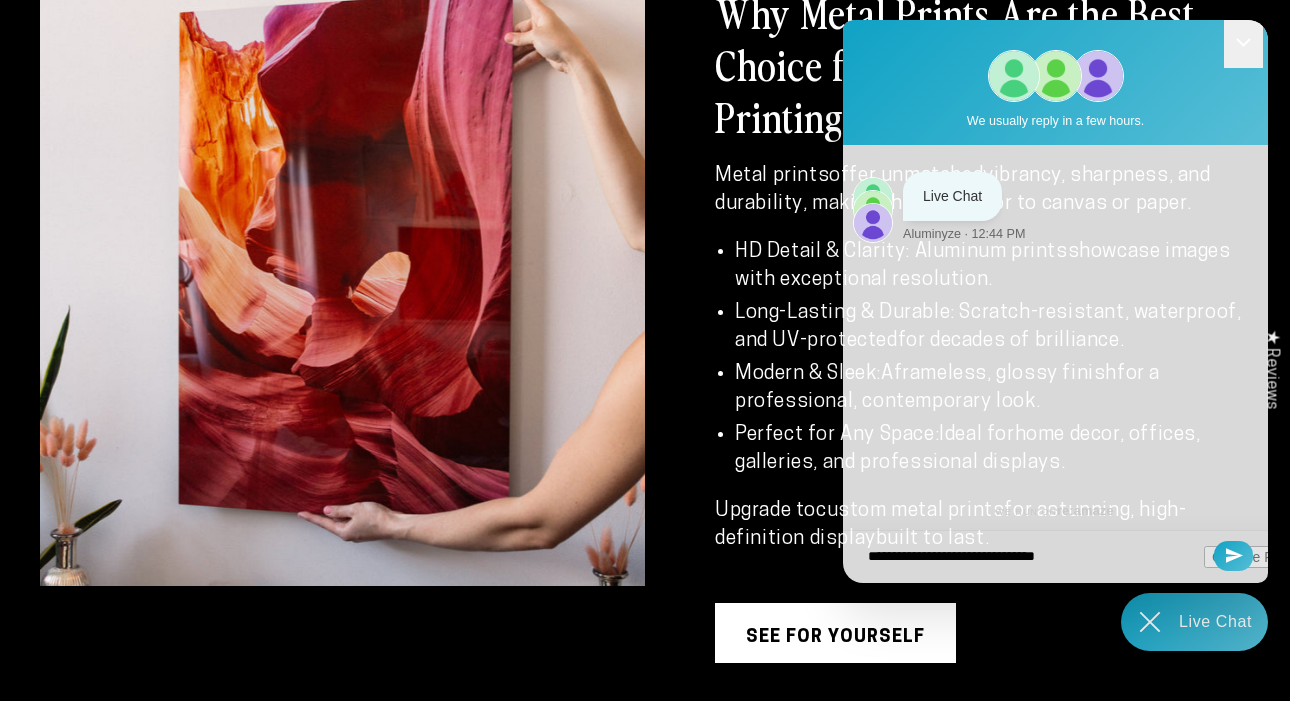 type on "**********" 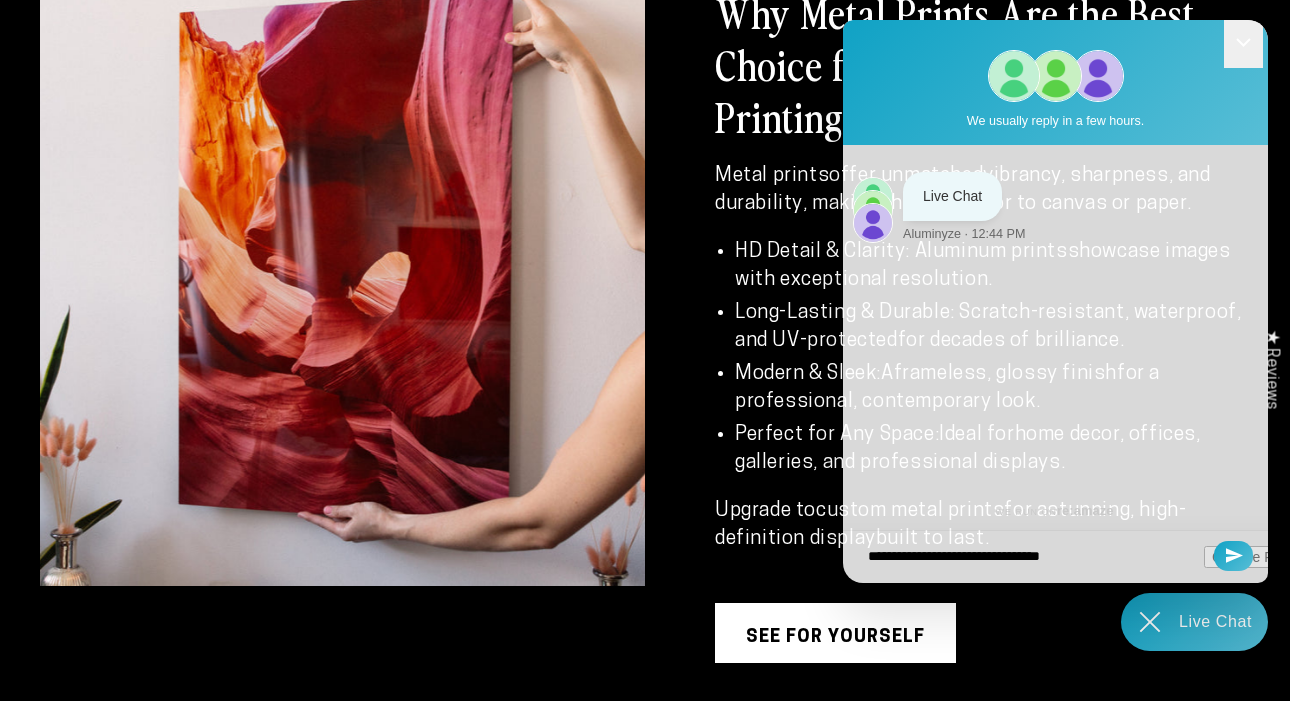 type on "**********" 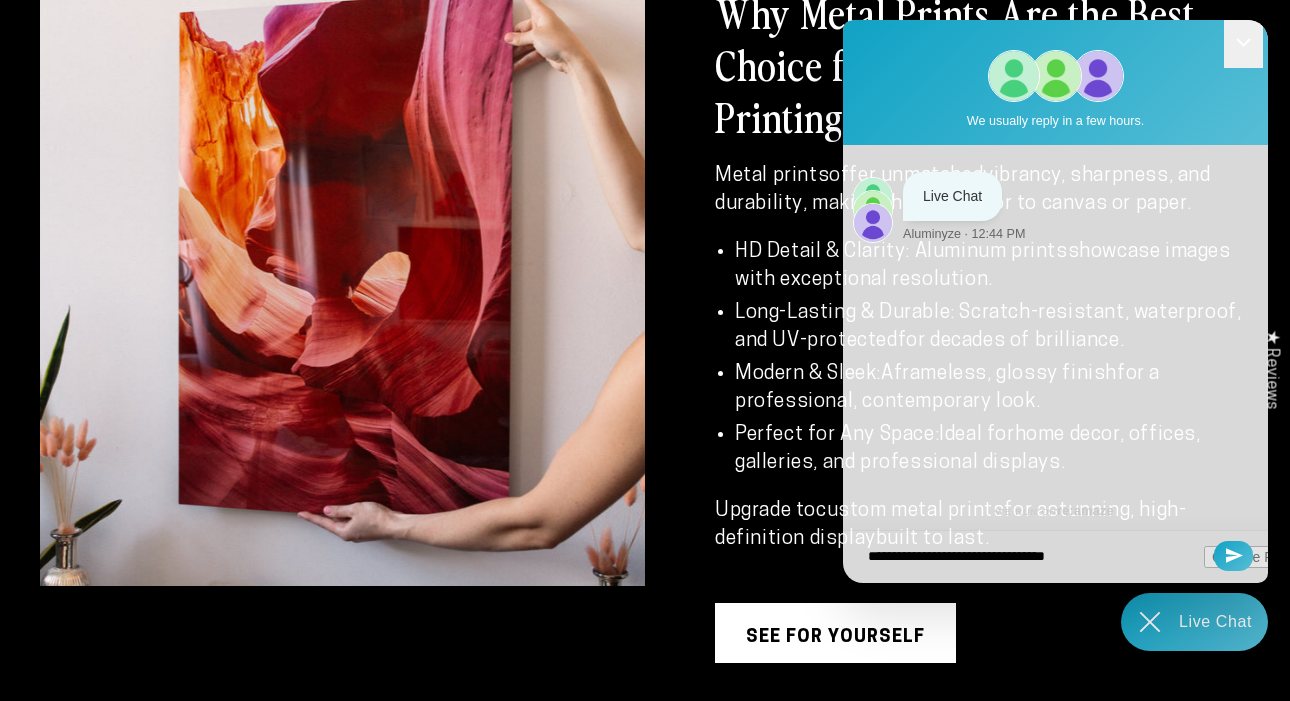 type on "**********" 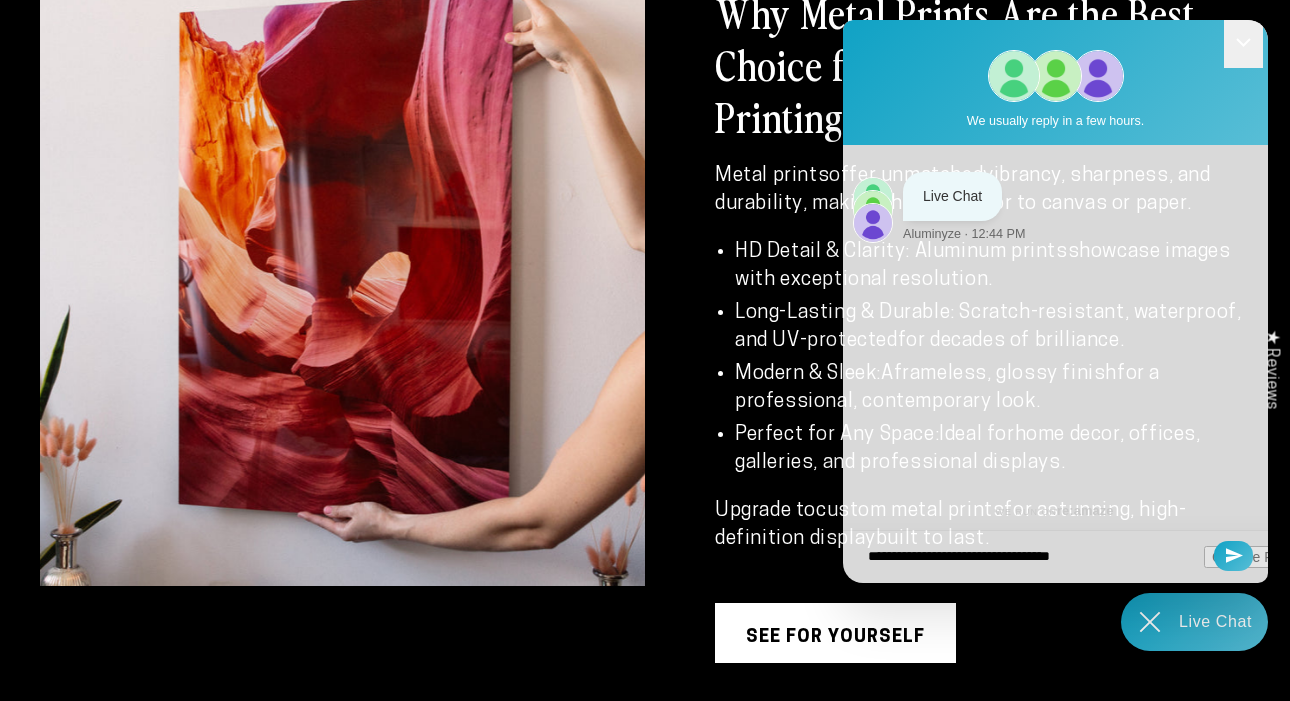 type on "**********" 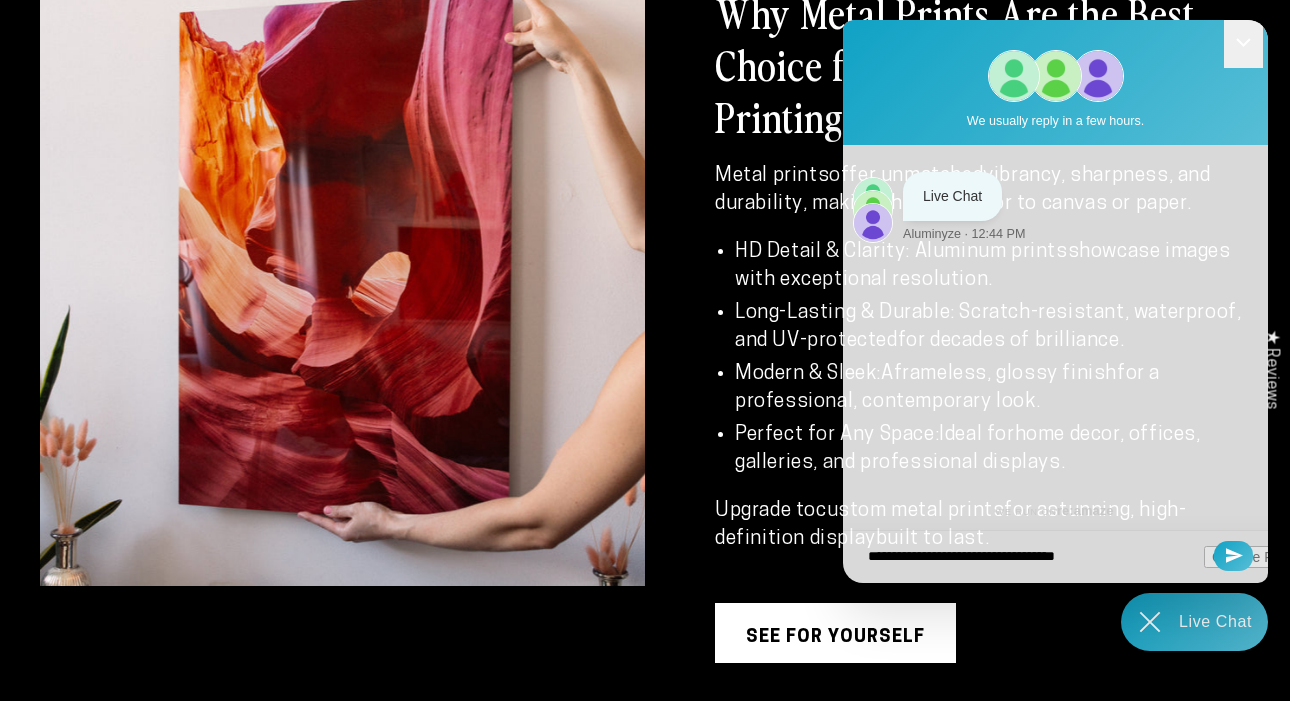 type on "**********" 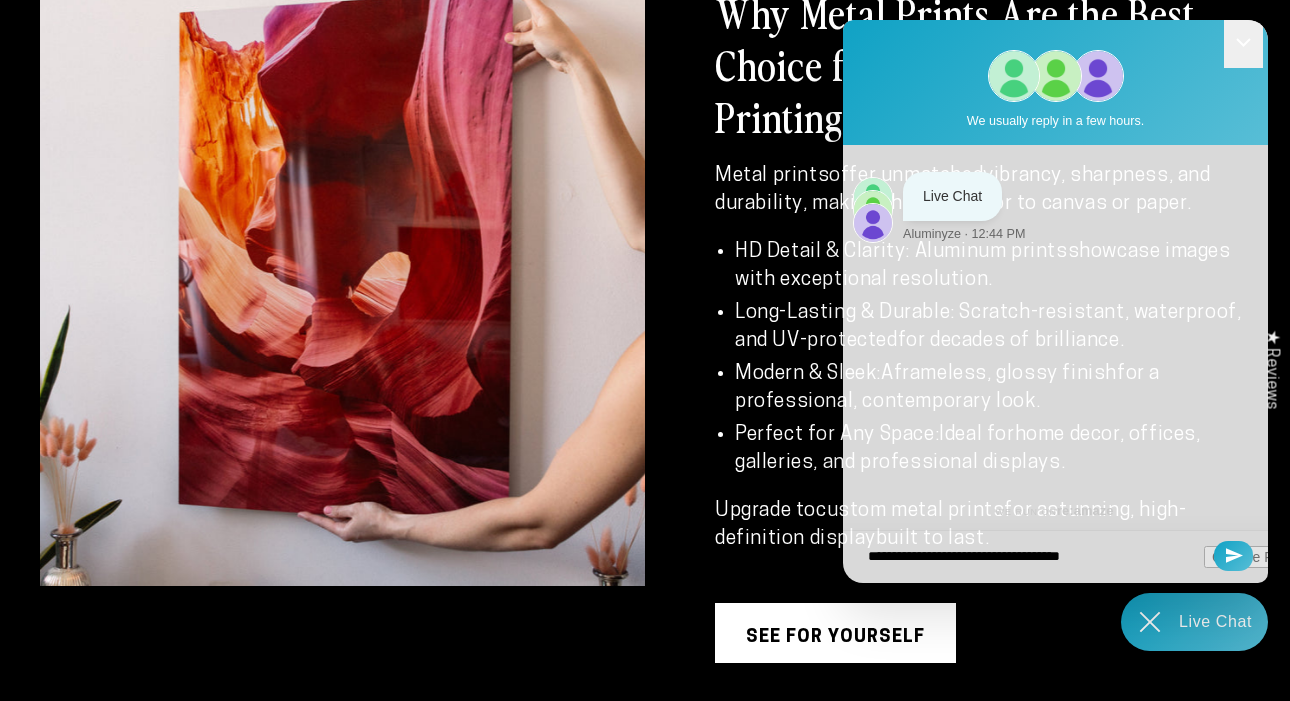 type on "**********" 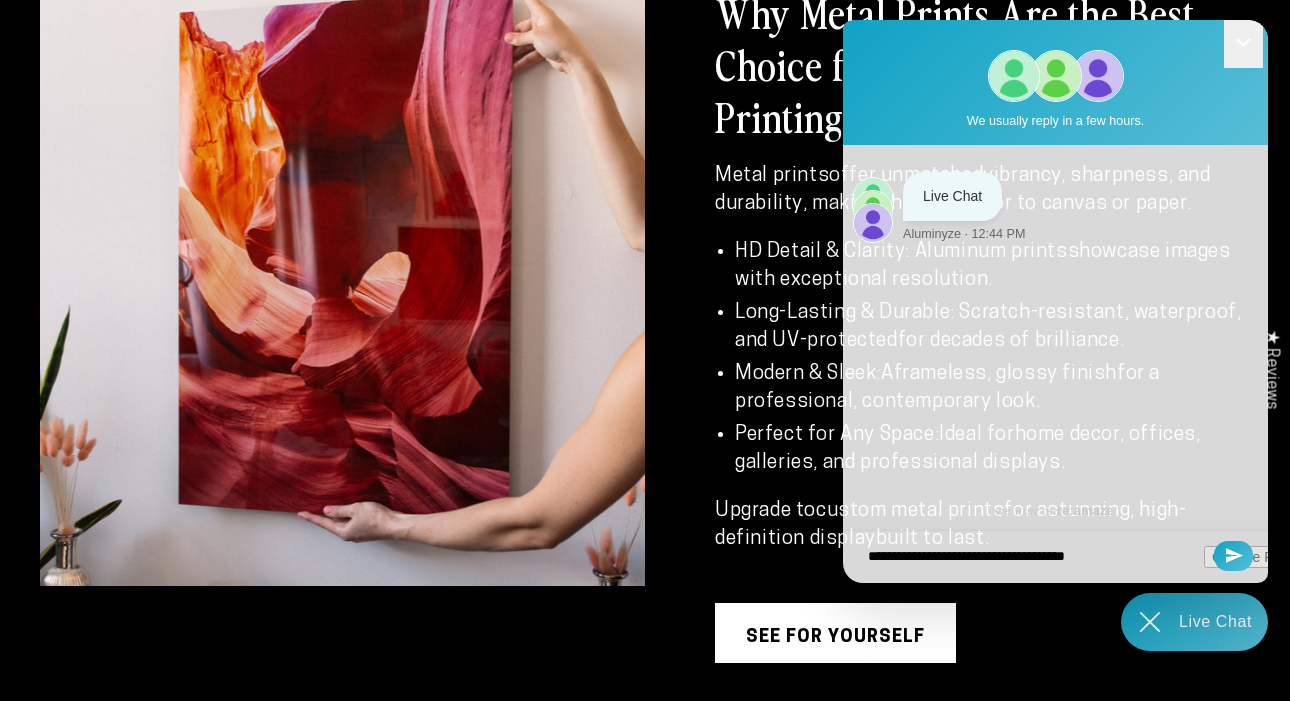type on "**********" 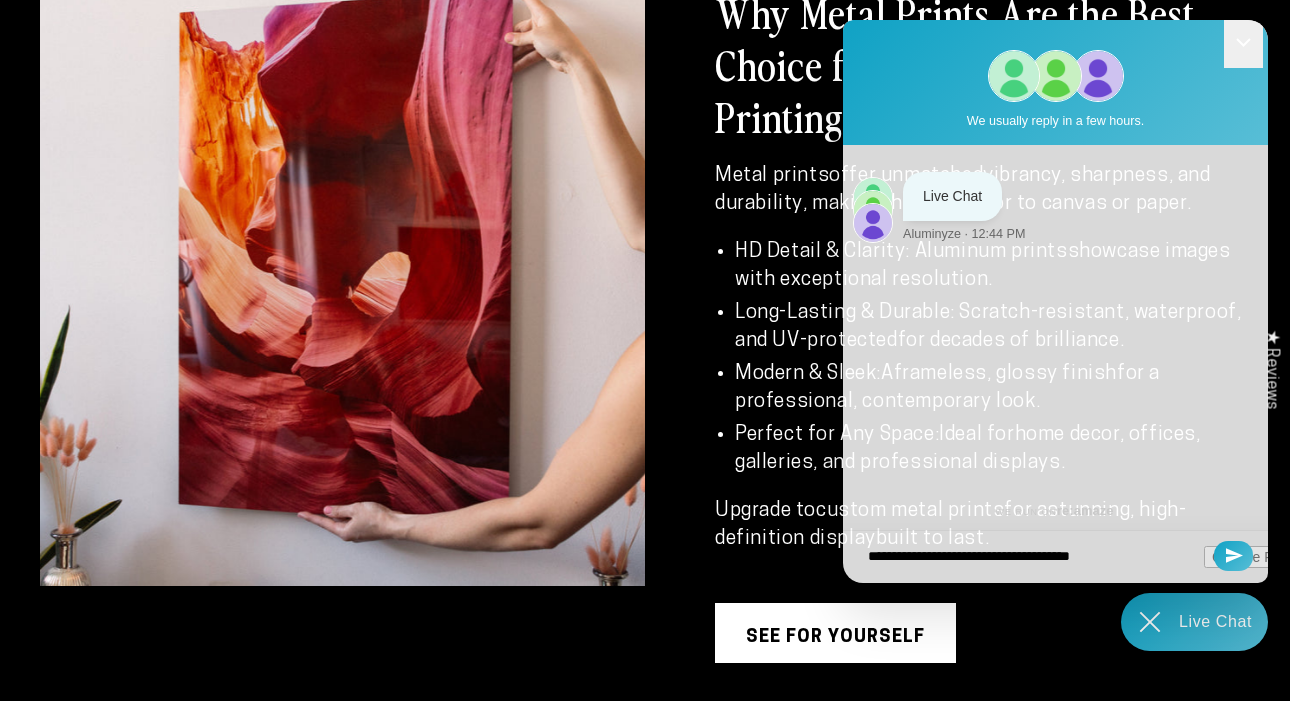 type on "**********" 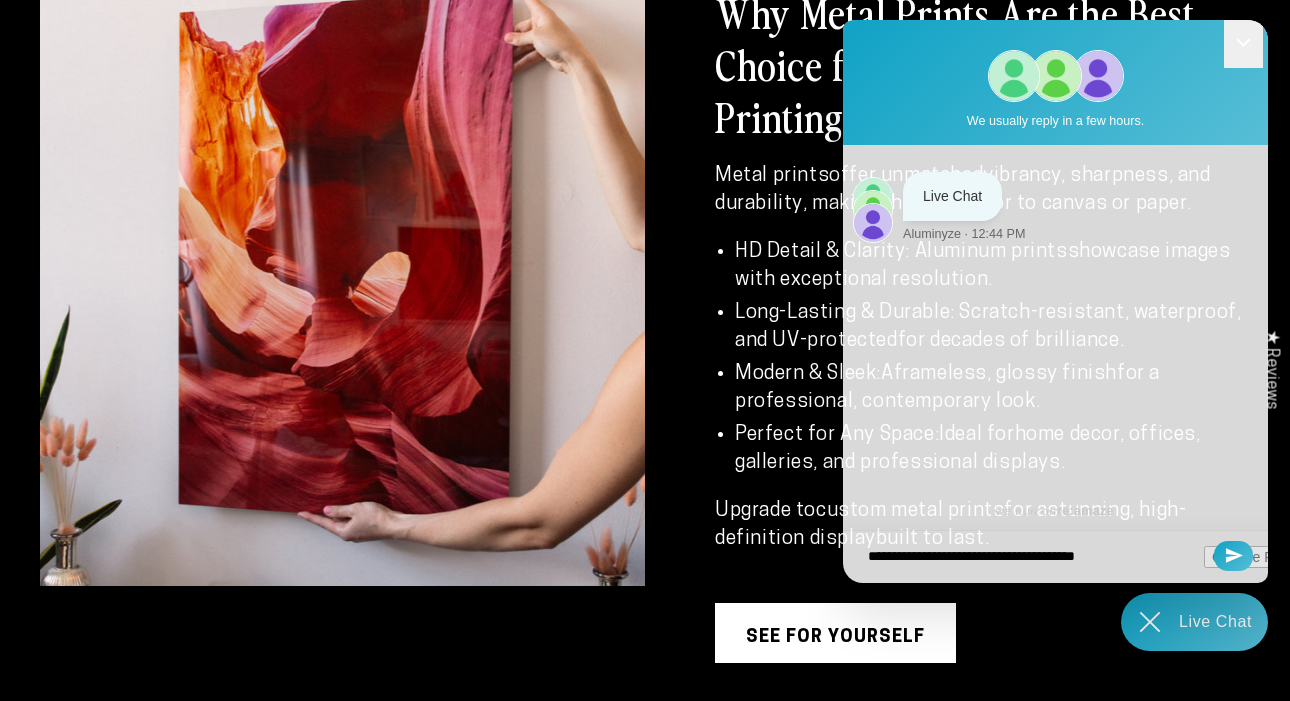 type on "**********" 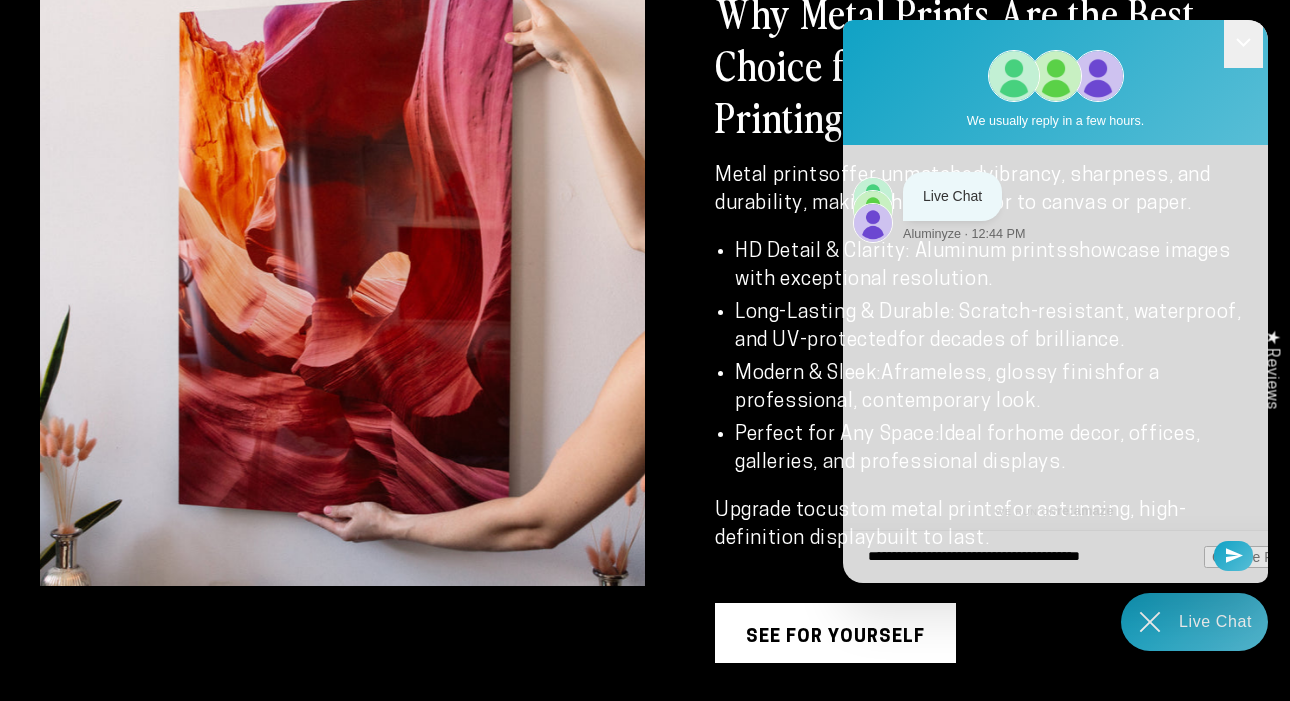 type on "**********" 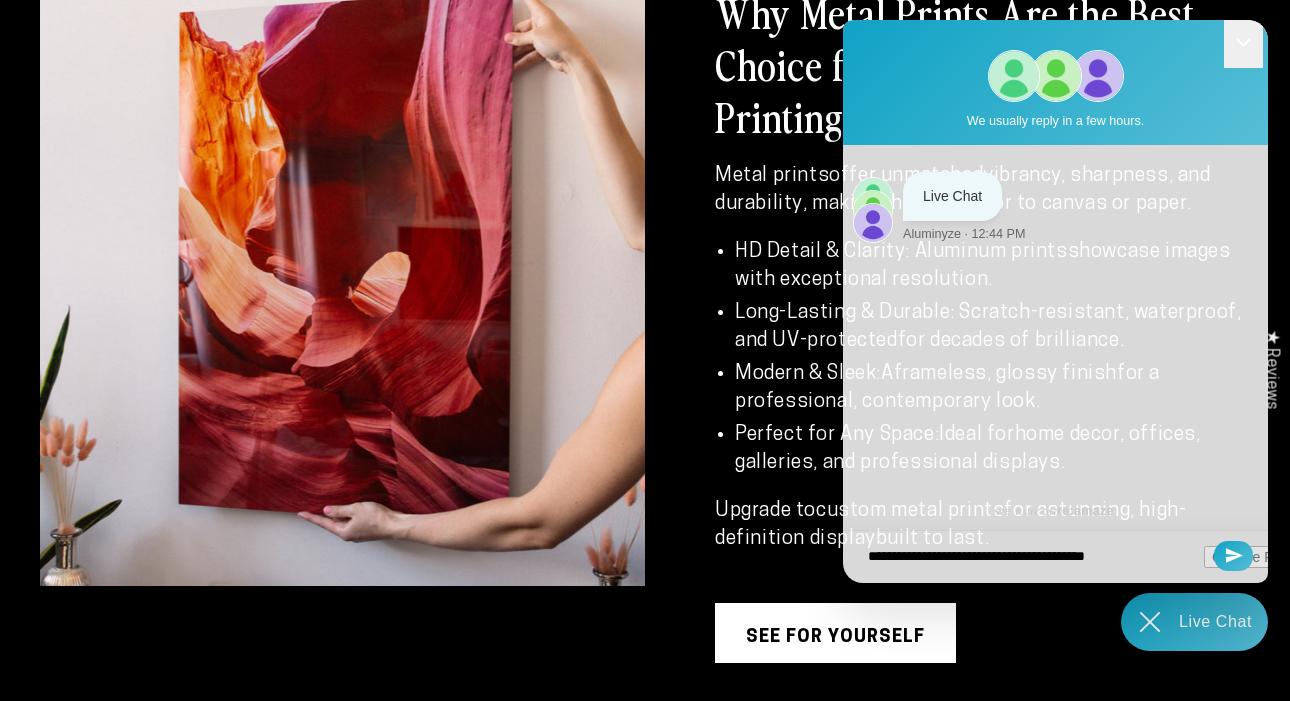 type on "**********" 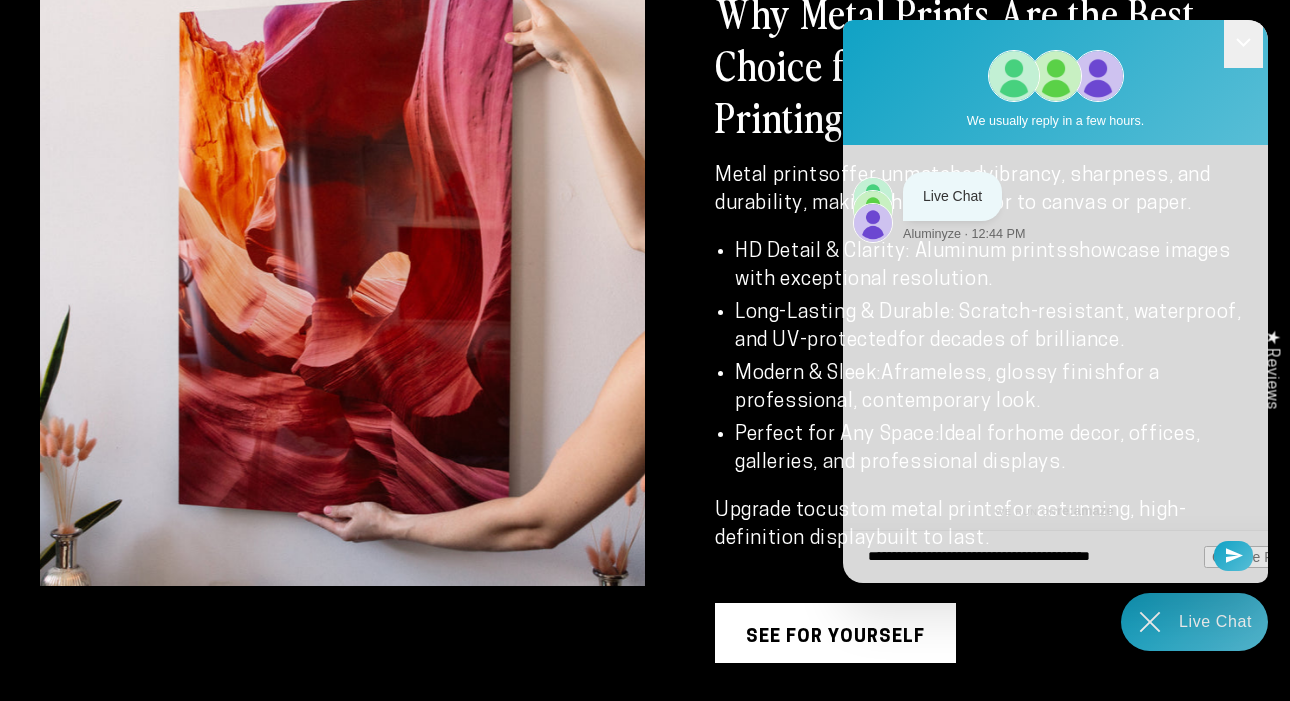 type on "**********" 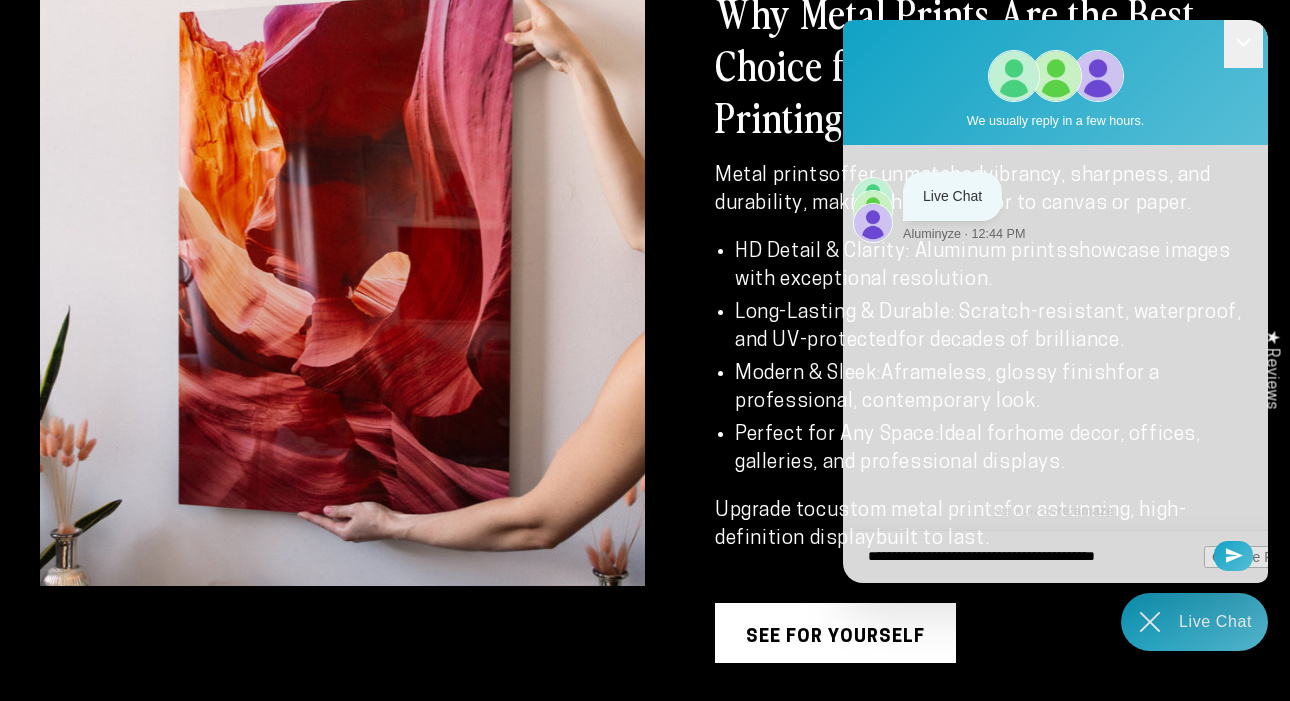 type on "**********" 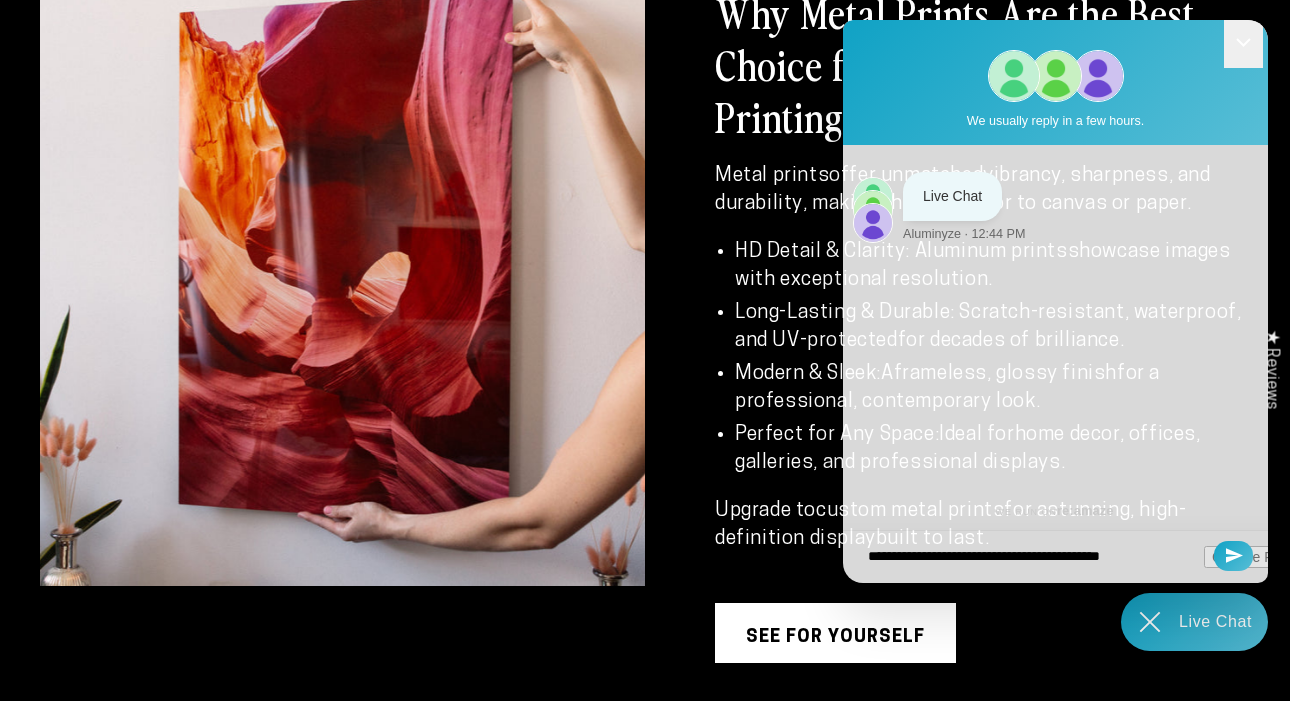 type on "**********" 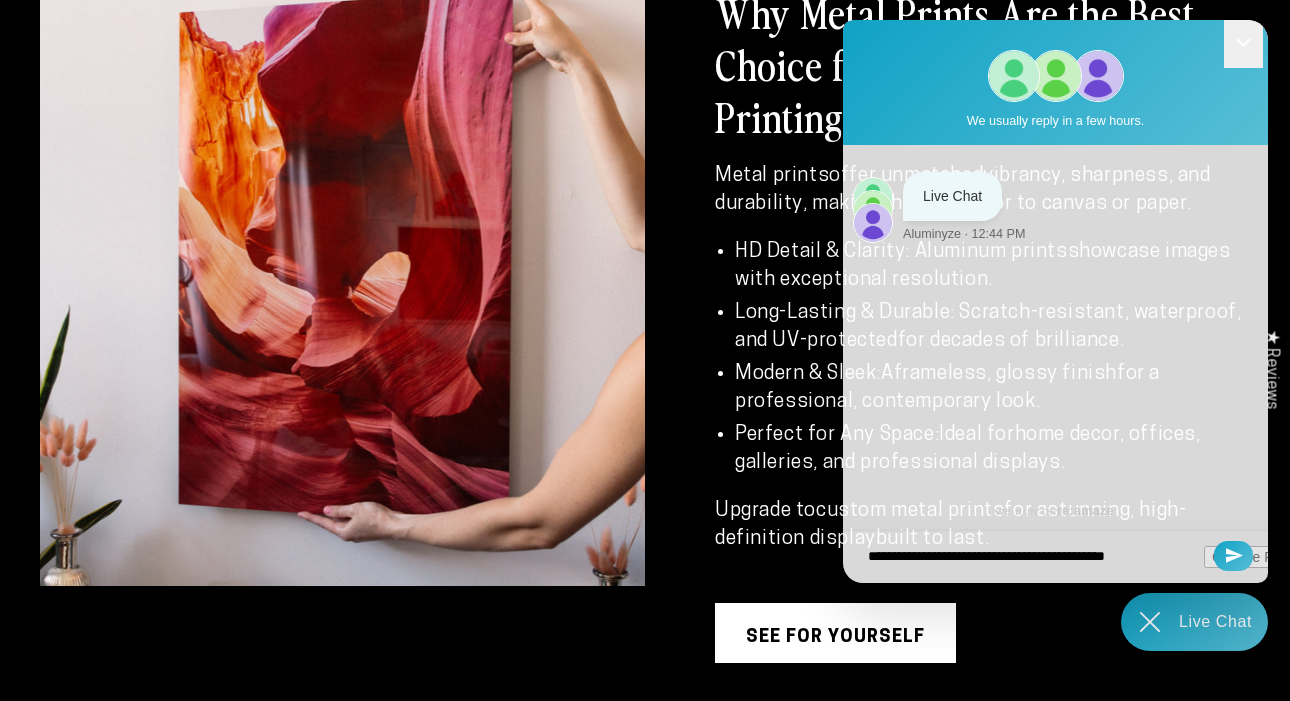 type on "**********" 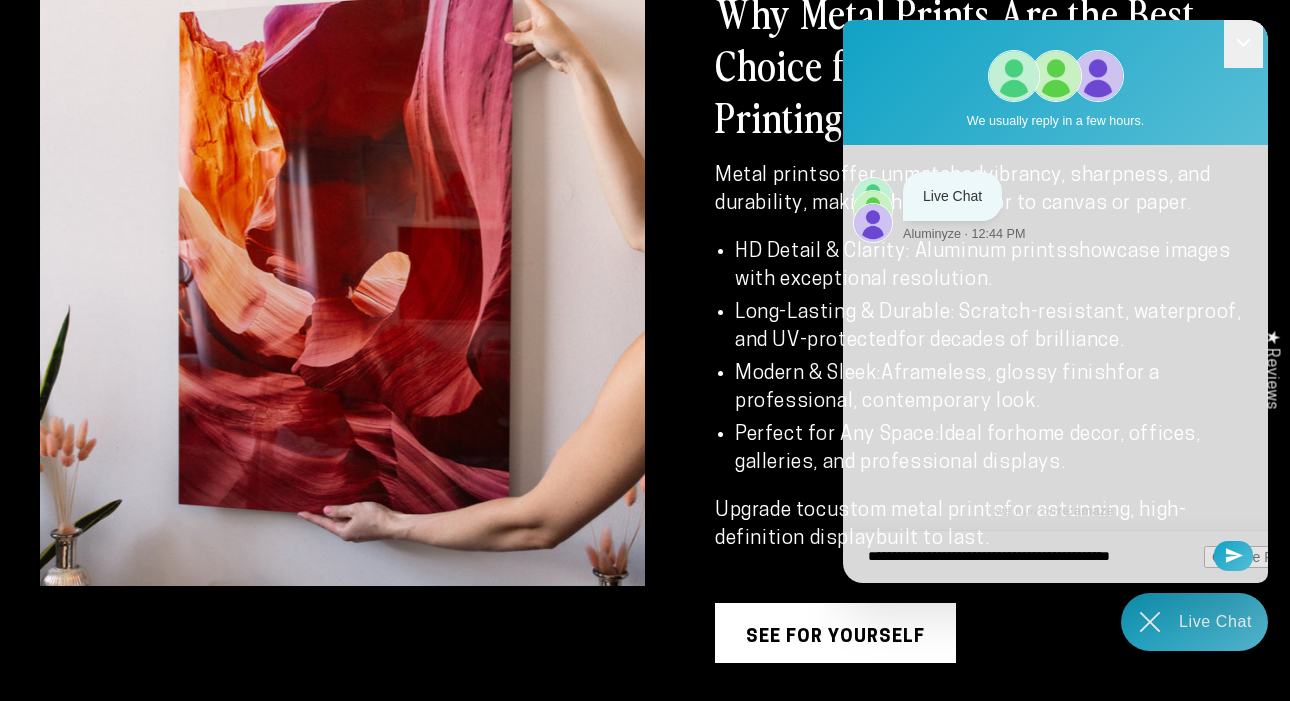 type on "**********" 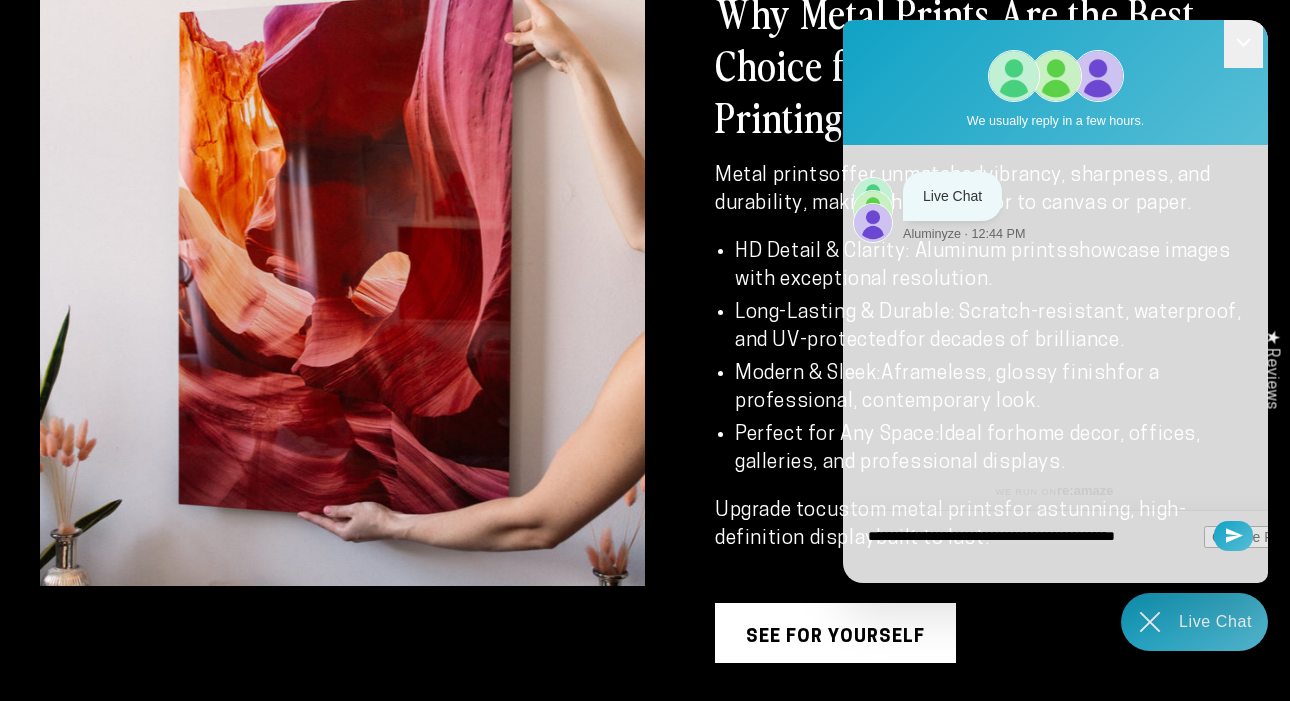 type on "**********" 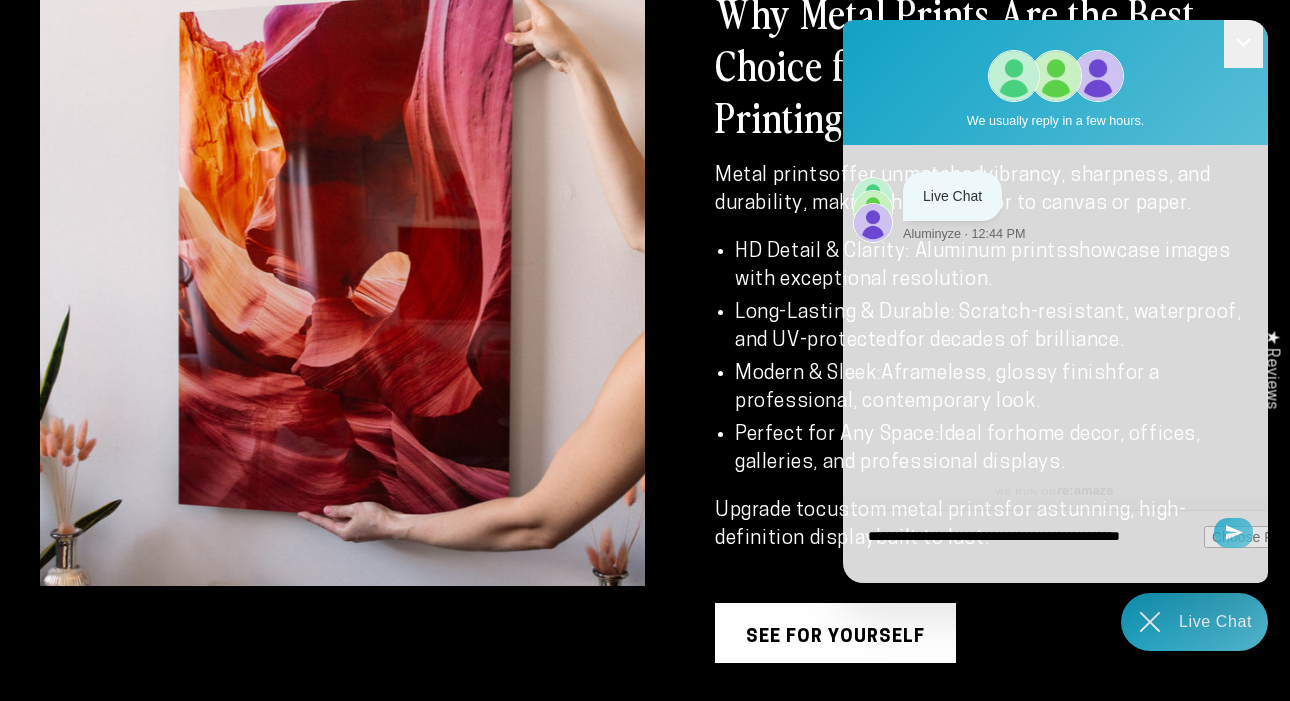 type on "**********" 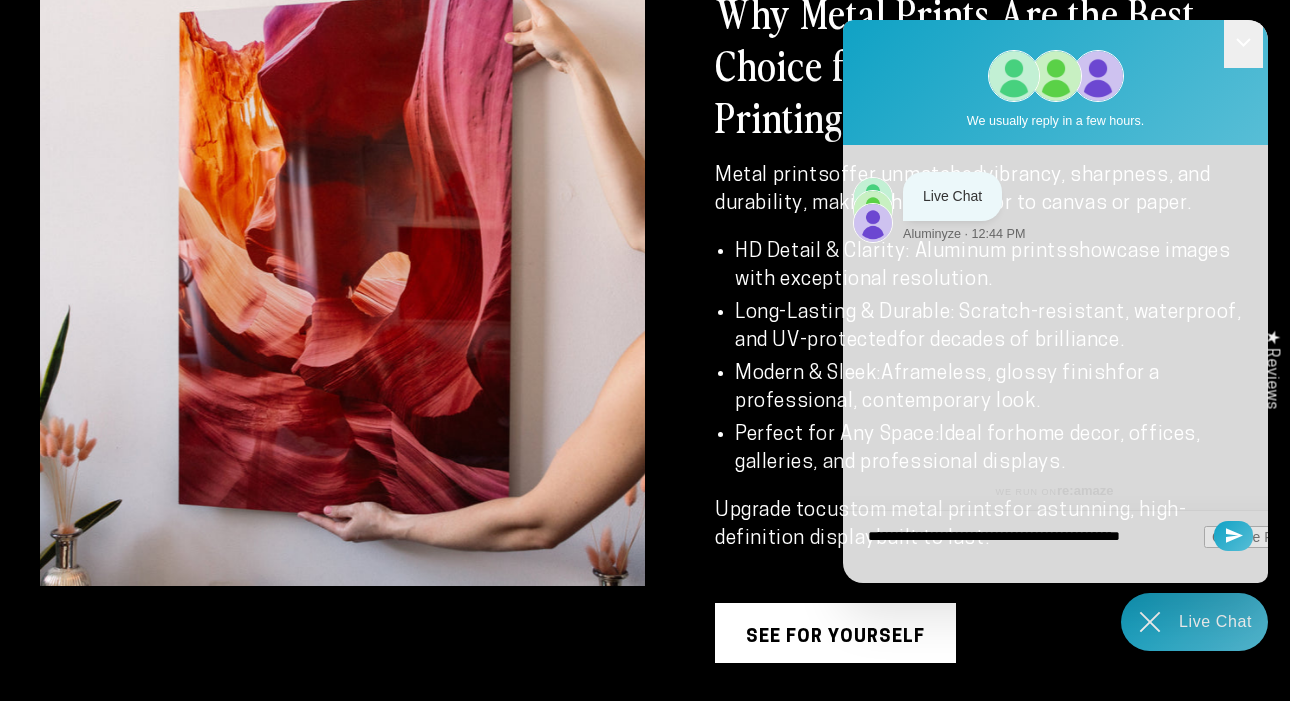 type on "**********" 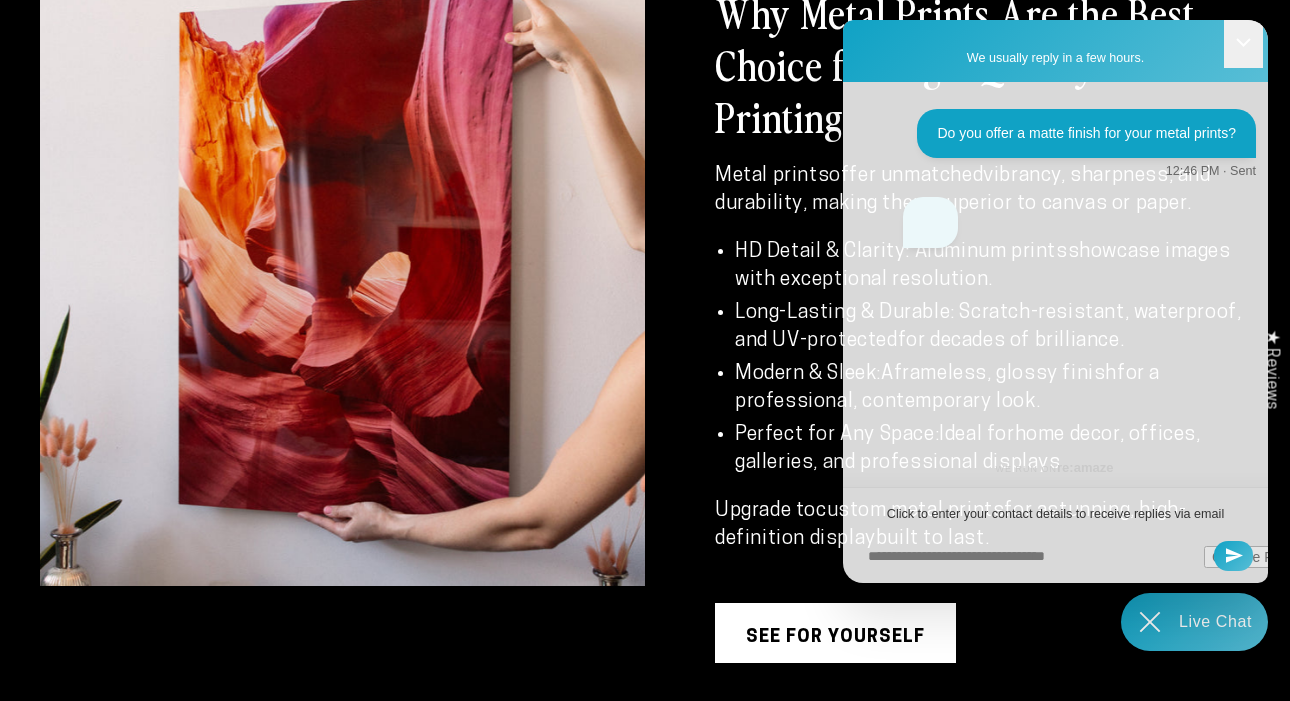 click on "Click to enter your contact details to receive replies via email" at bounding box center [1055, 514] 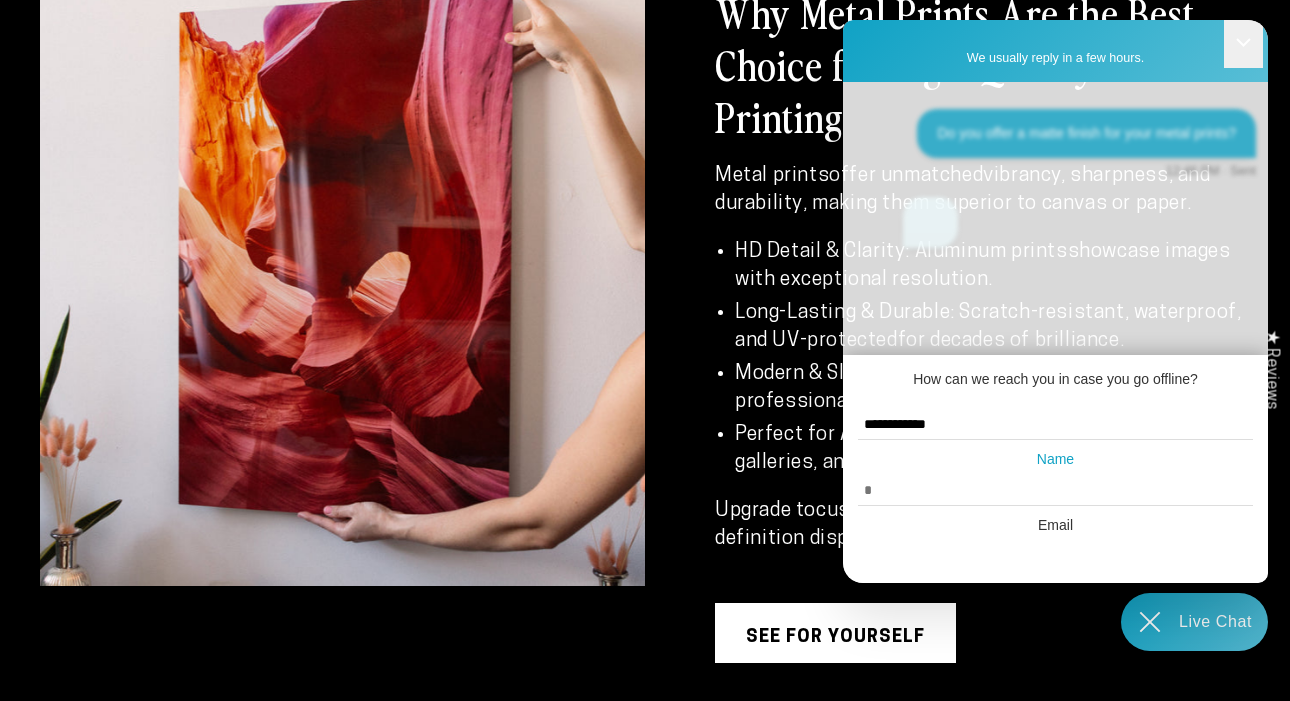 type on "**********" 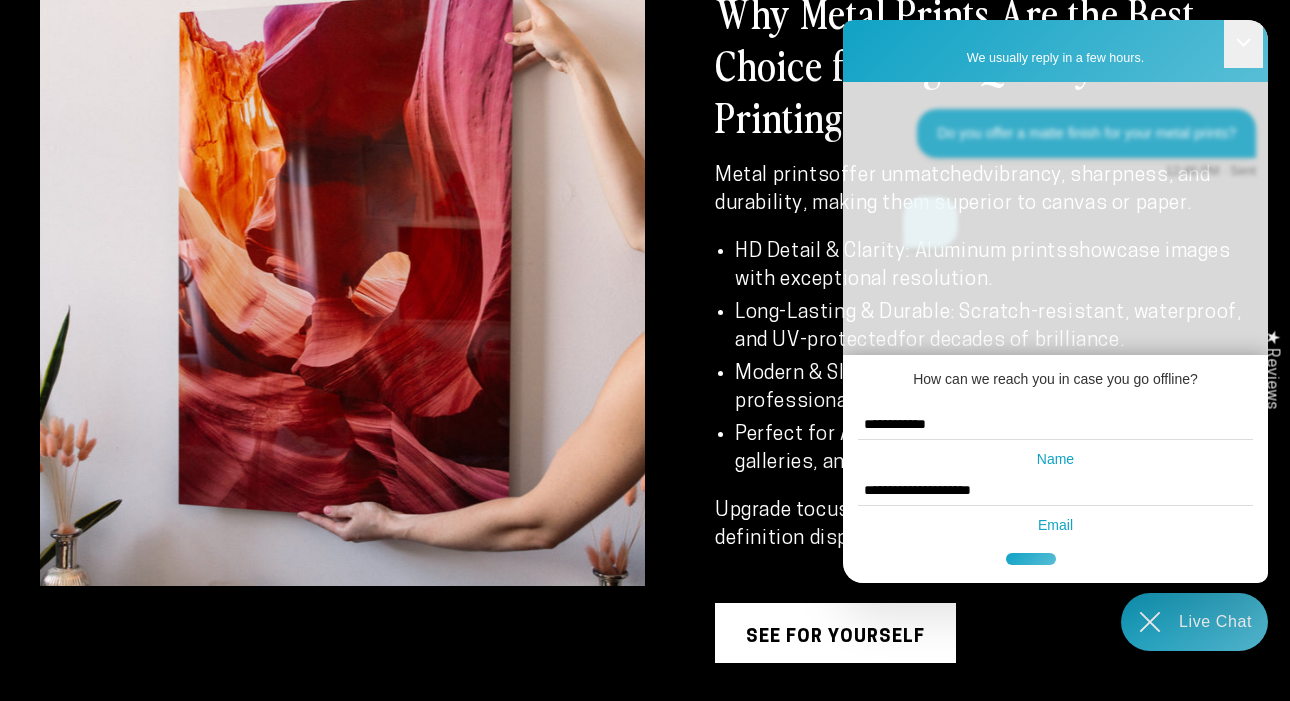 type on "**********" 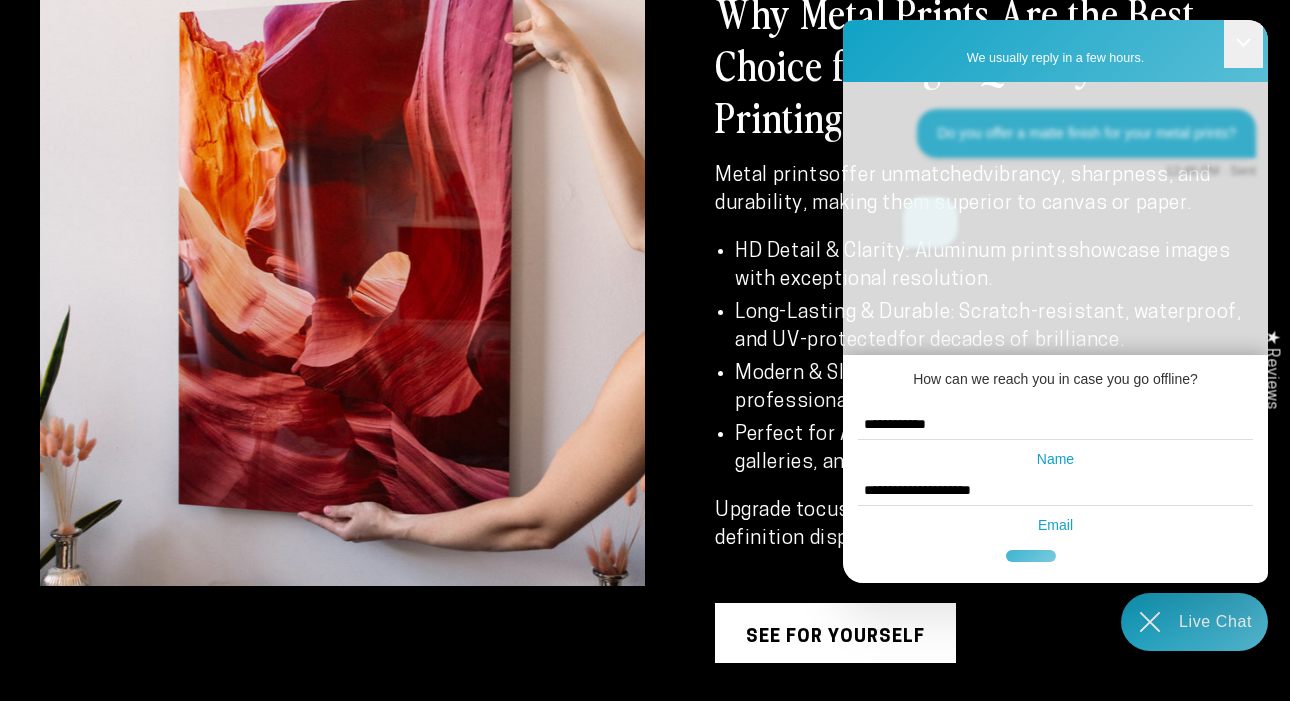 click at bounding box center (1031, 558) 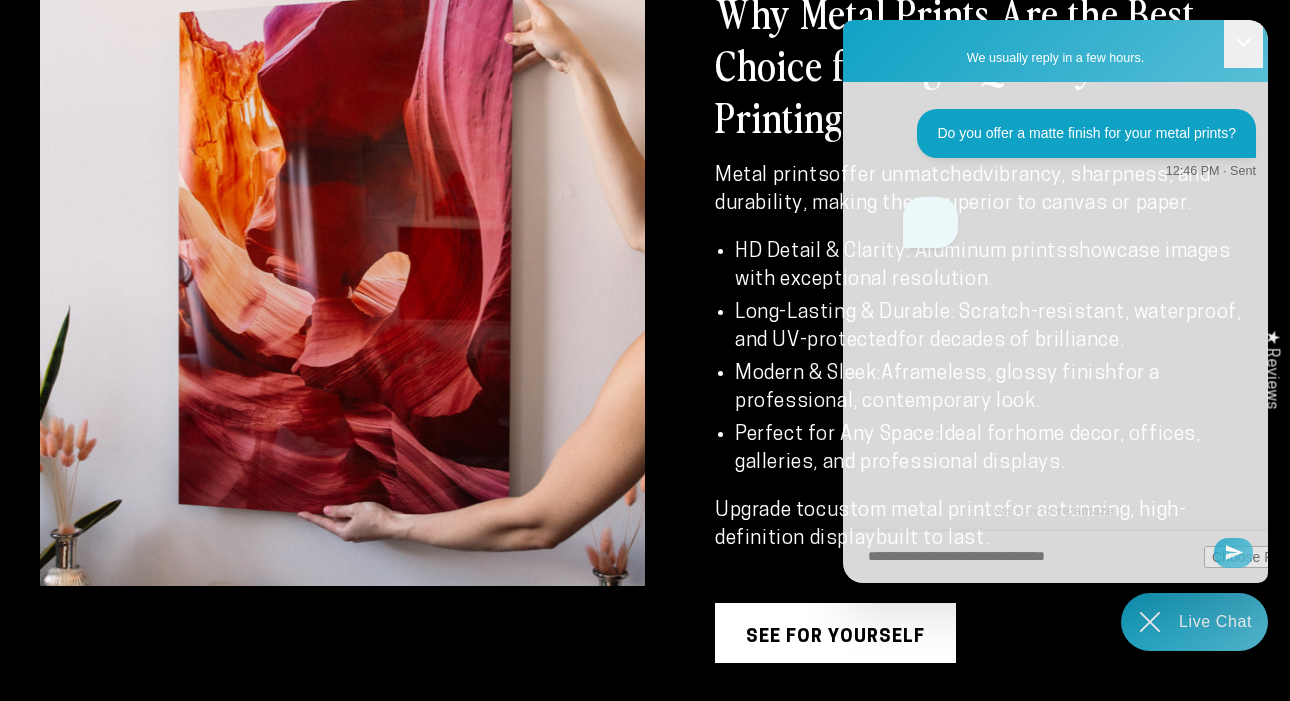 click at bounding box center [1233, 553] 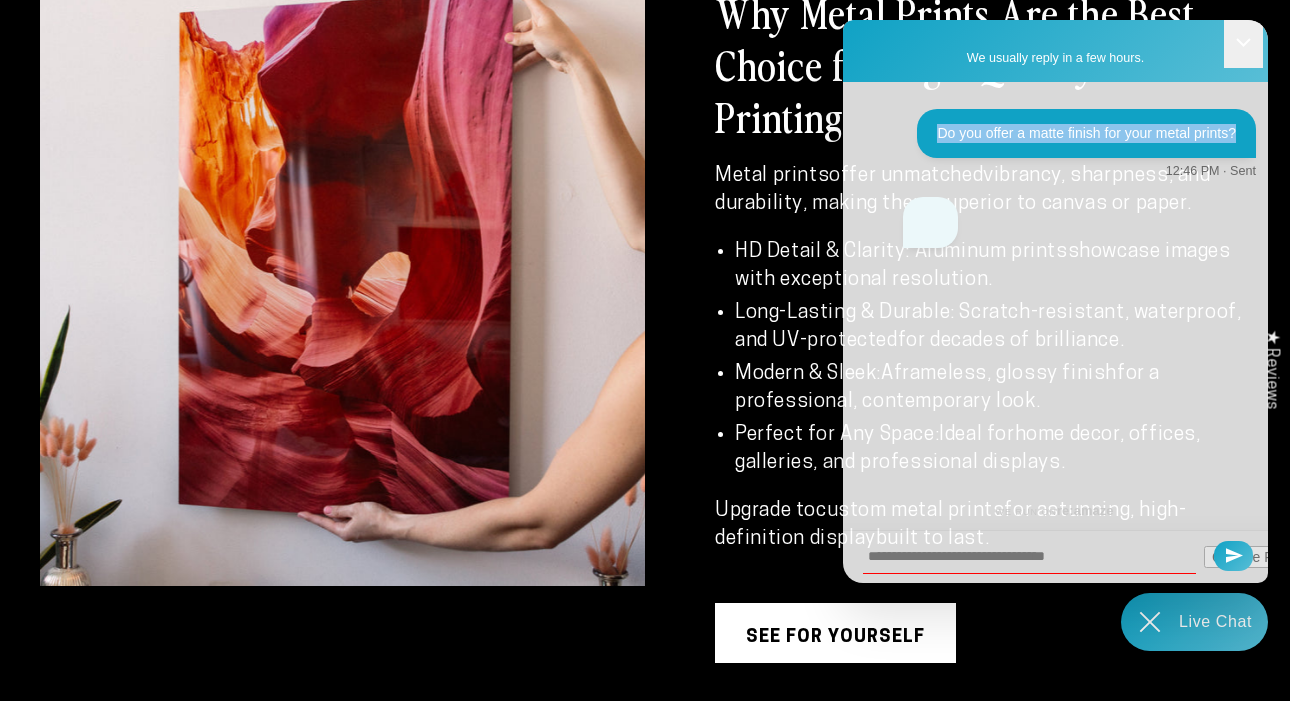 drag, startPoint x: 1244, startPoint y: 124, endPoint x: 928, endPoint y: 133, distance: 316.12814 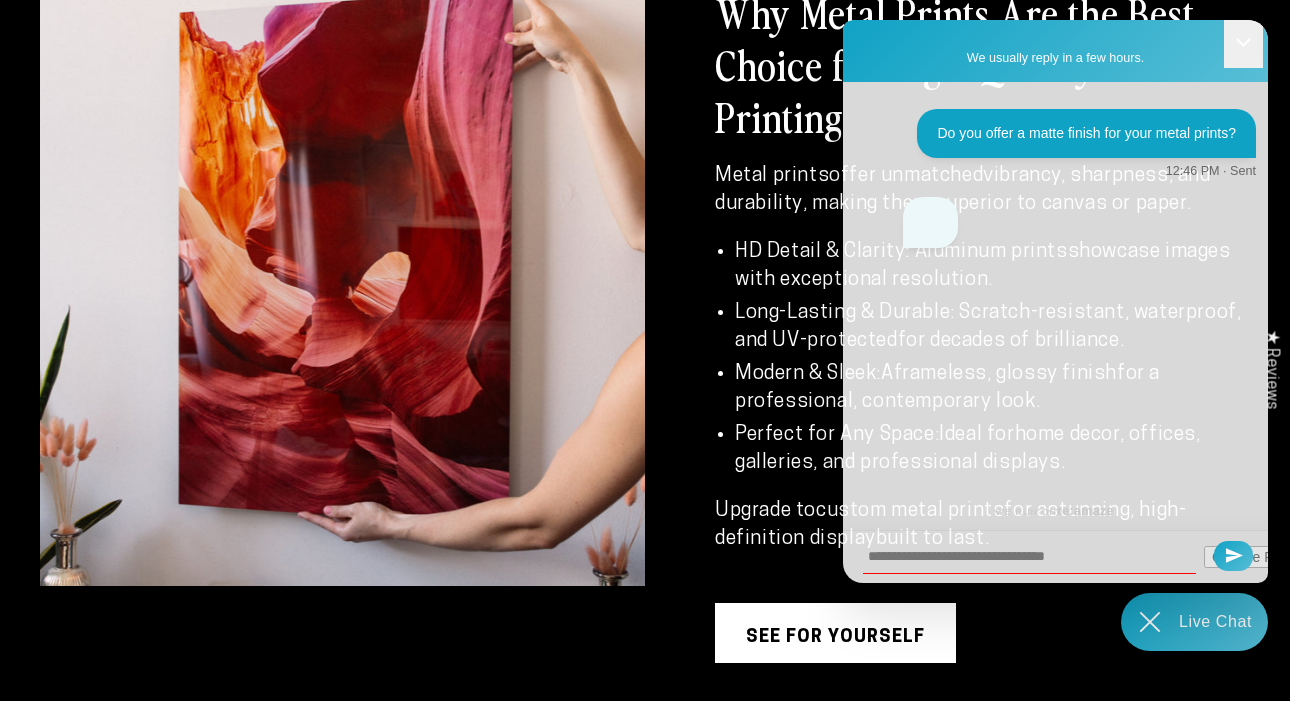 click at bounding box center (1029, 557) 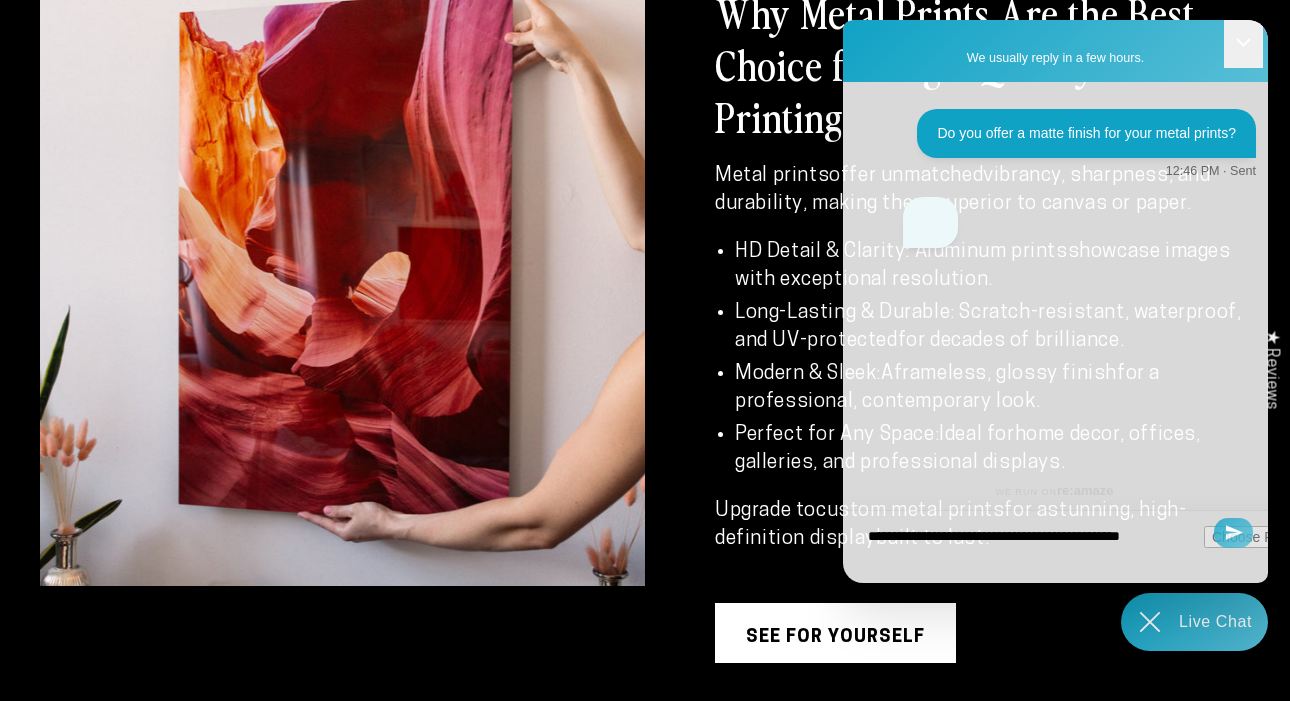 type on "**********" 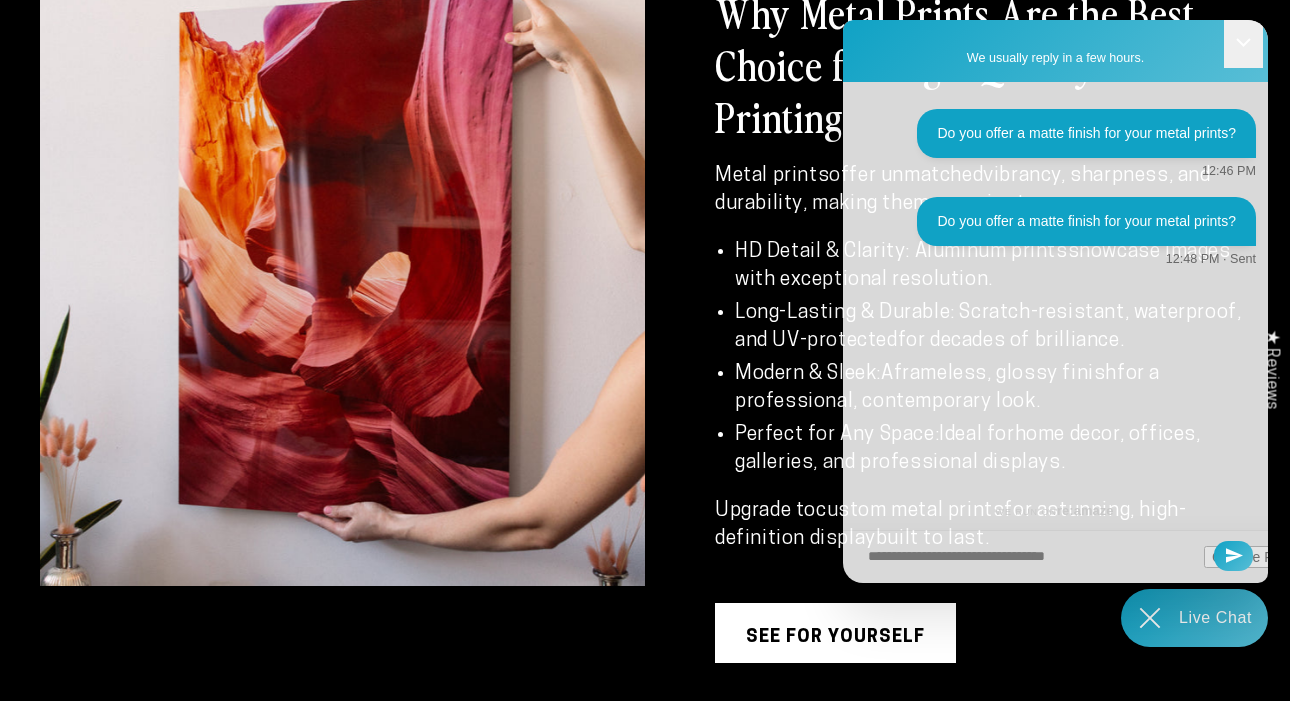 click 